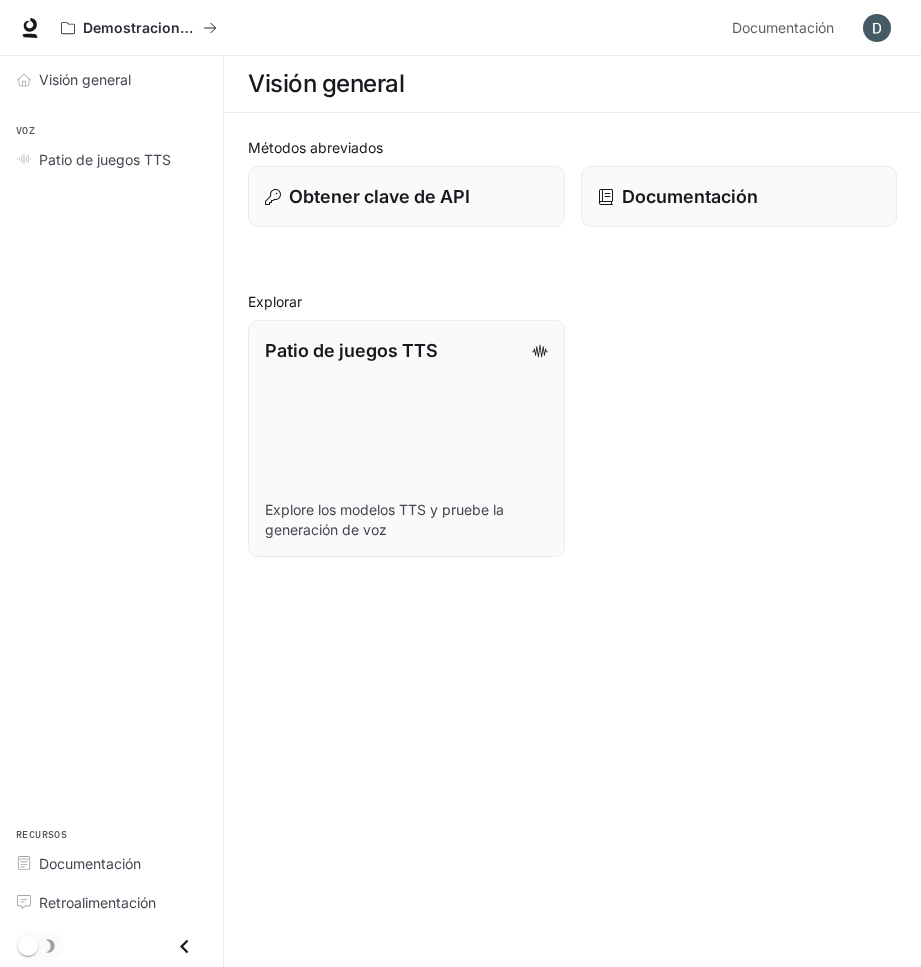 scroll, scrollTop: 0, scrollLeft: 0, axis: both 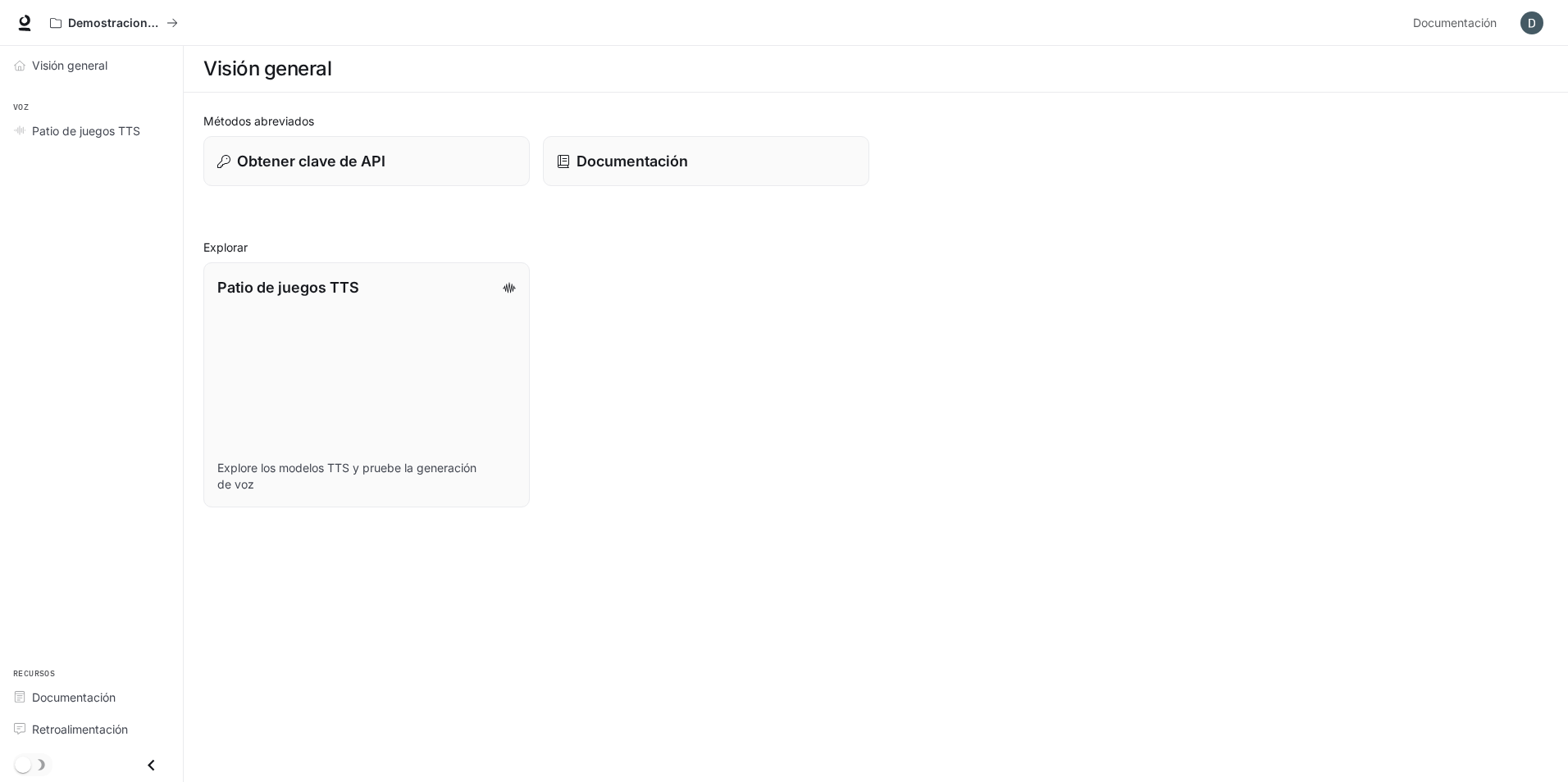 drag, startPoint x: 91, startPoint y: 129, endPoint x: 1216, endPoint y: 371, distance: 1150.7341 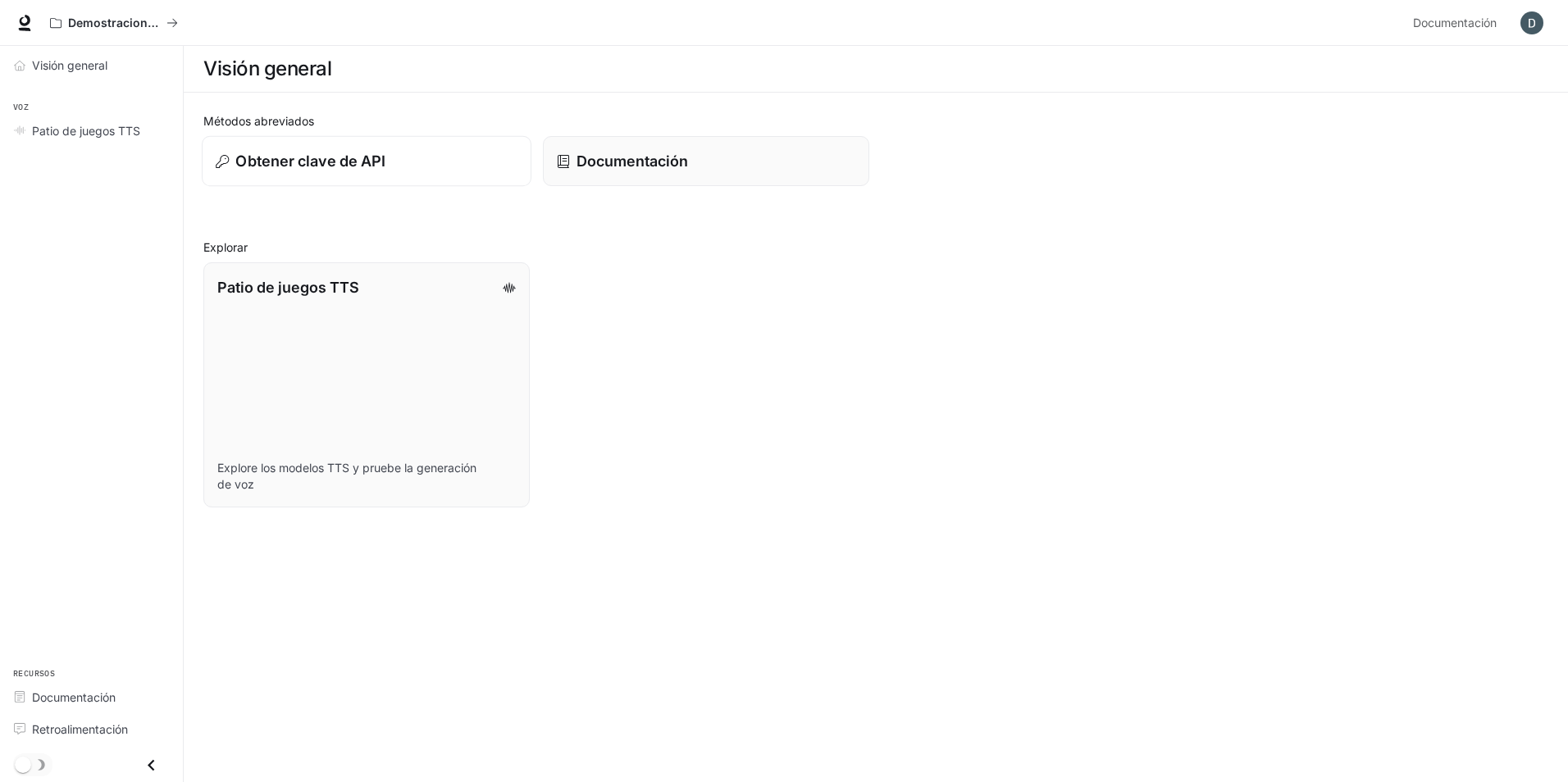 click on "Obtener clave de API" at bounding box center [367, 161] 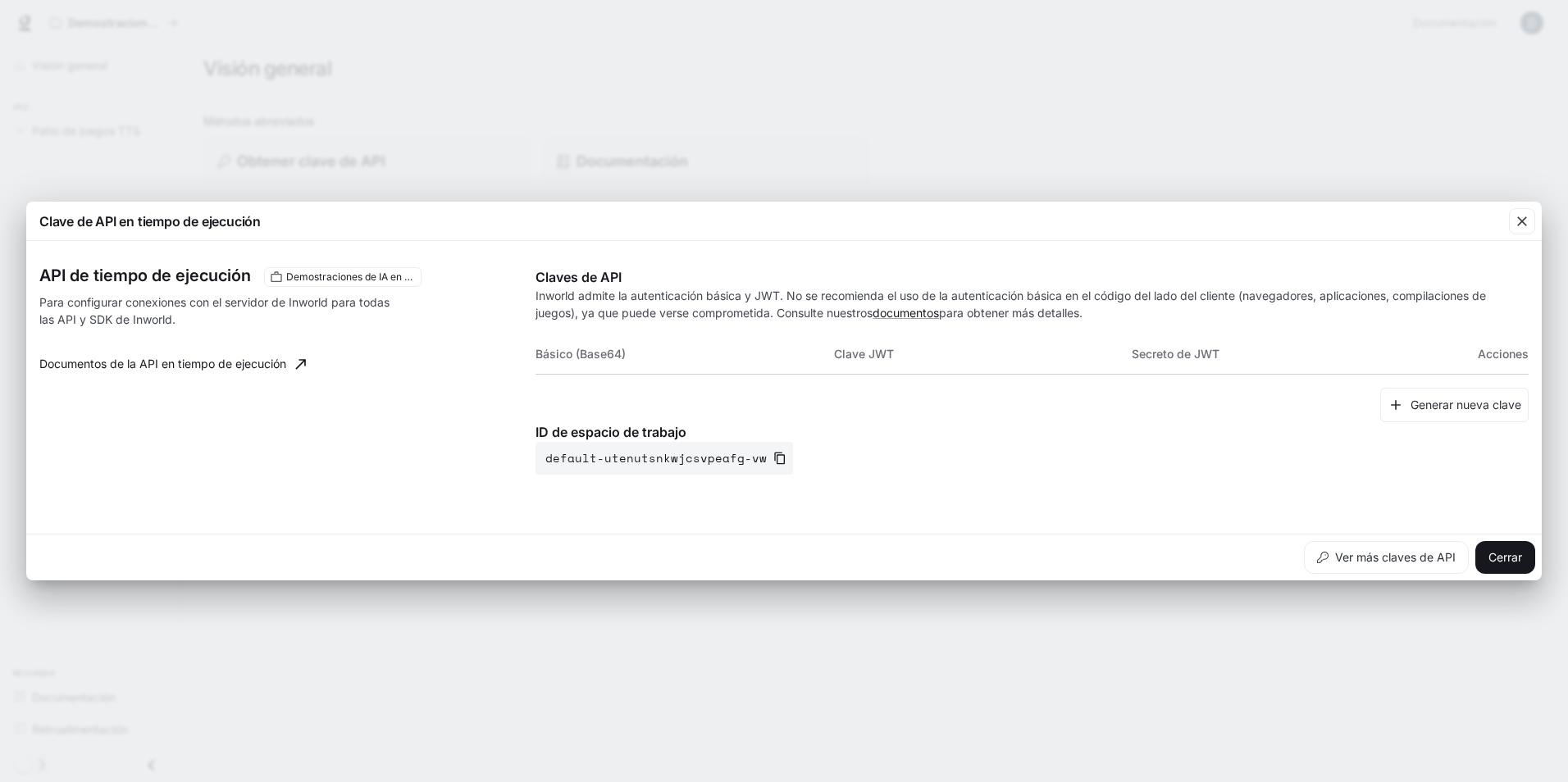 click on "Documentos de la API en tiempo de ejecución" at bounding box center (162, 364) 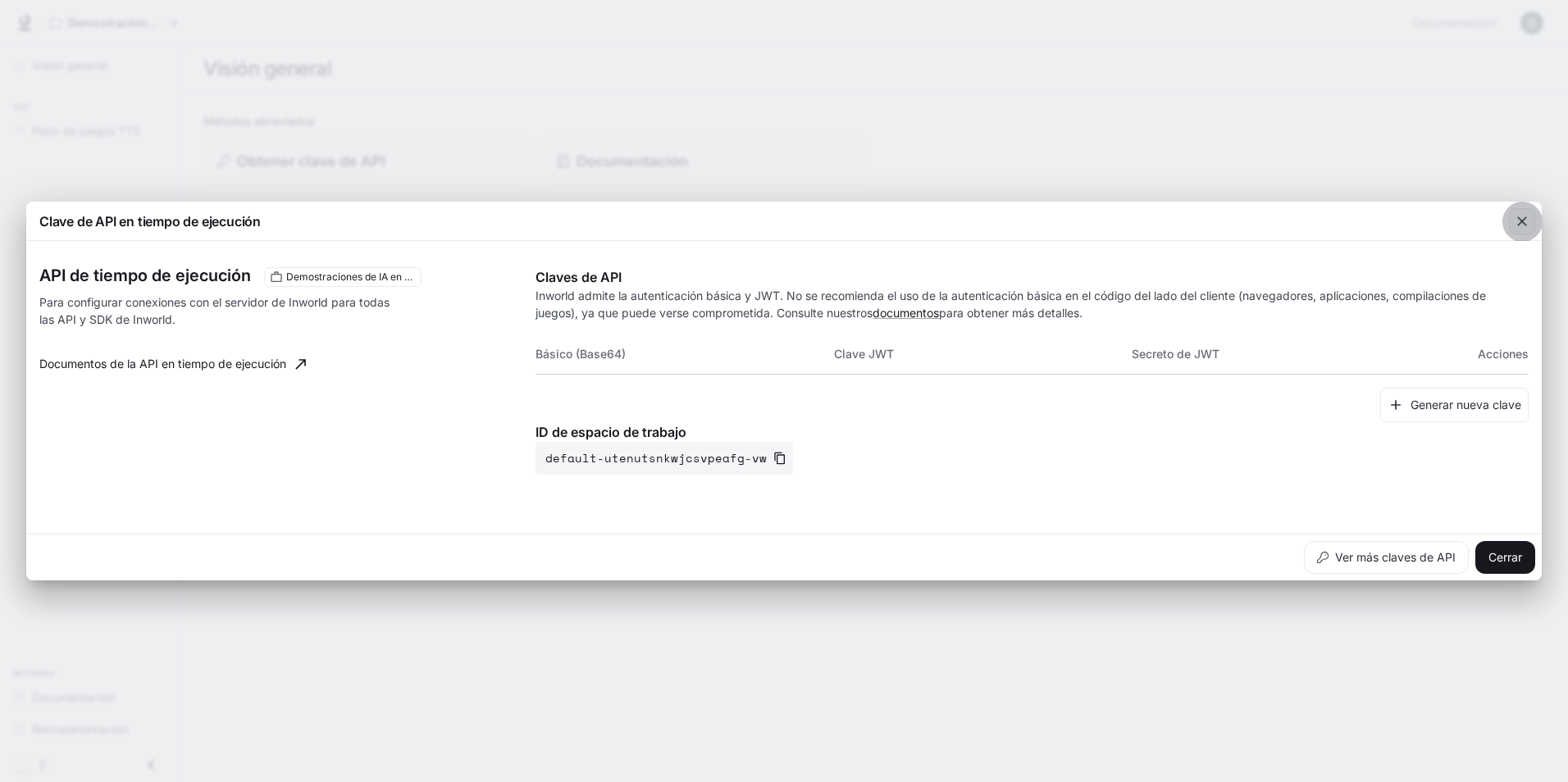 click at bounding box center [1522, 221] 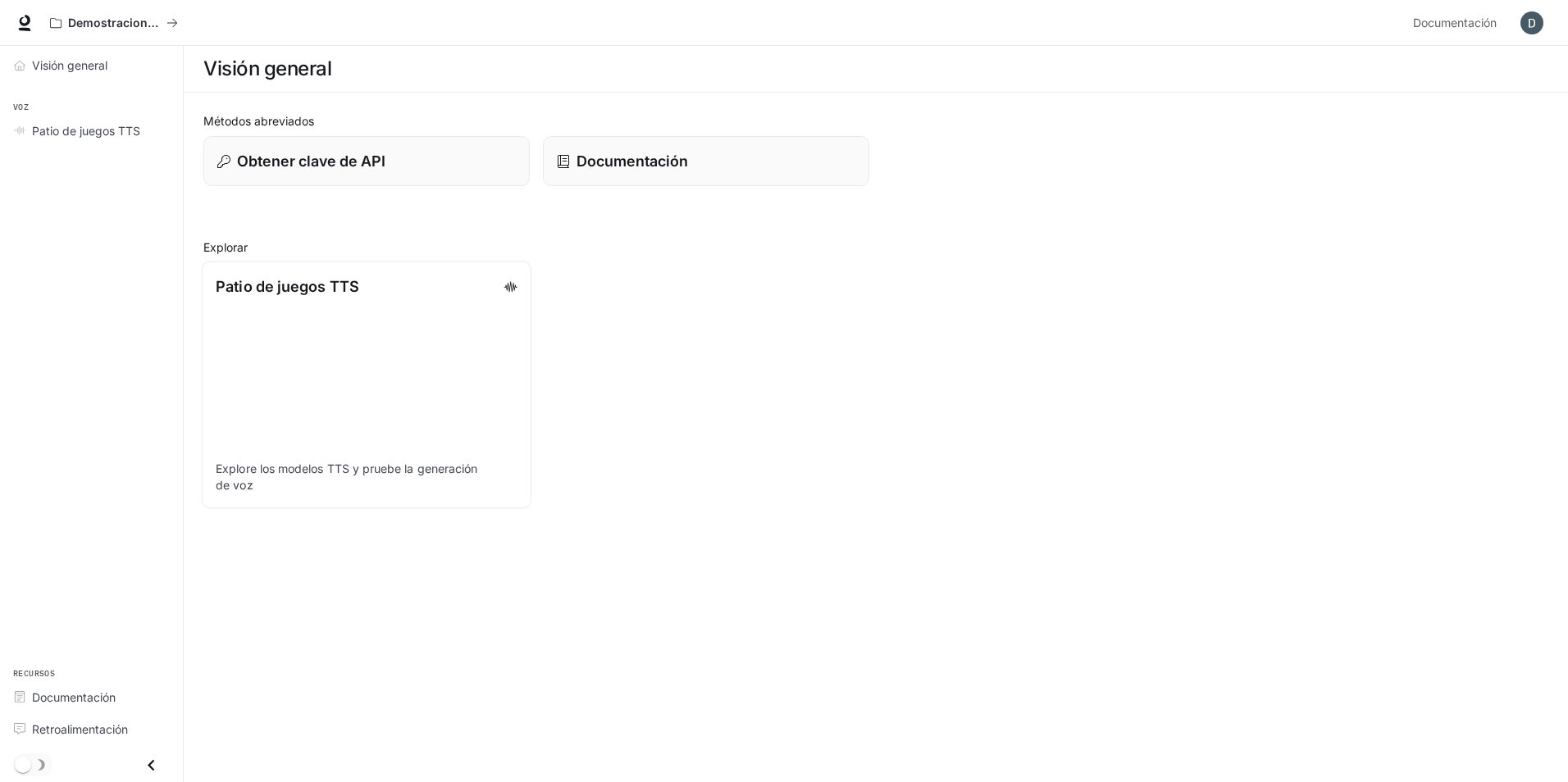 click on "Patio de juegos TTS Explore los modelos TTS y pruebe la generación de voz" at bounding box center (367, 384) 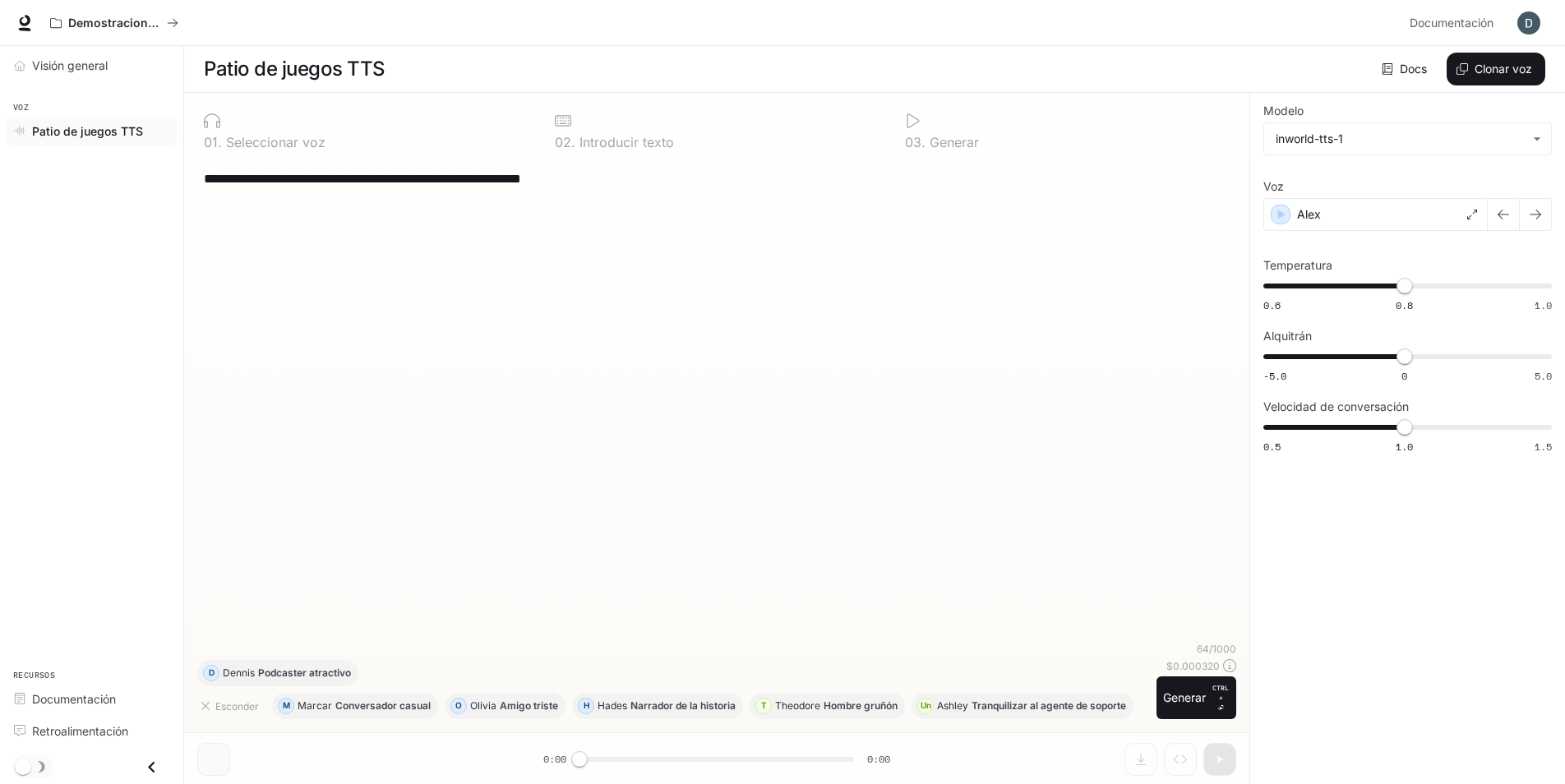 click on "0 1 .   Seleccionar voz" at bounding box center (366, 131) 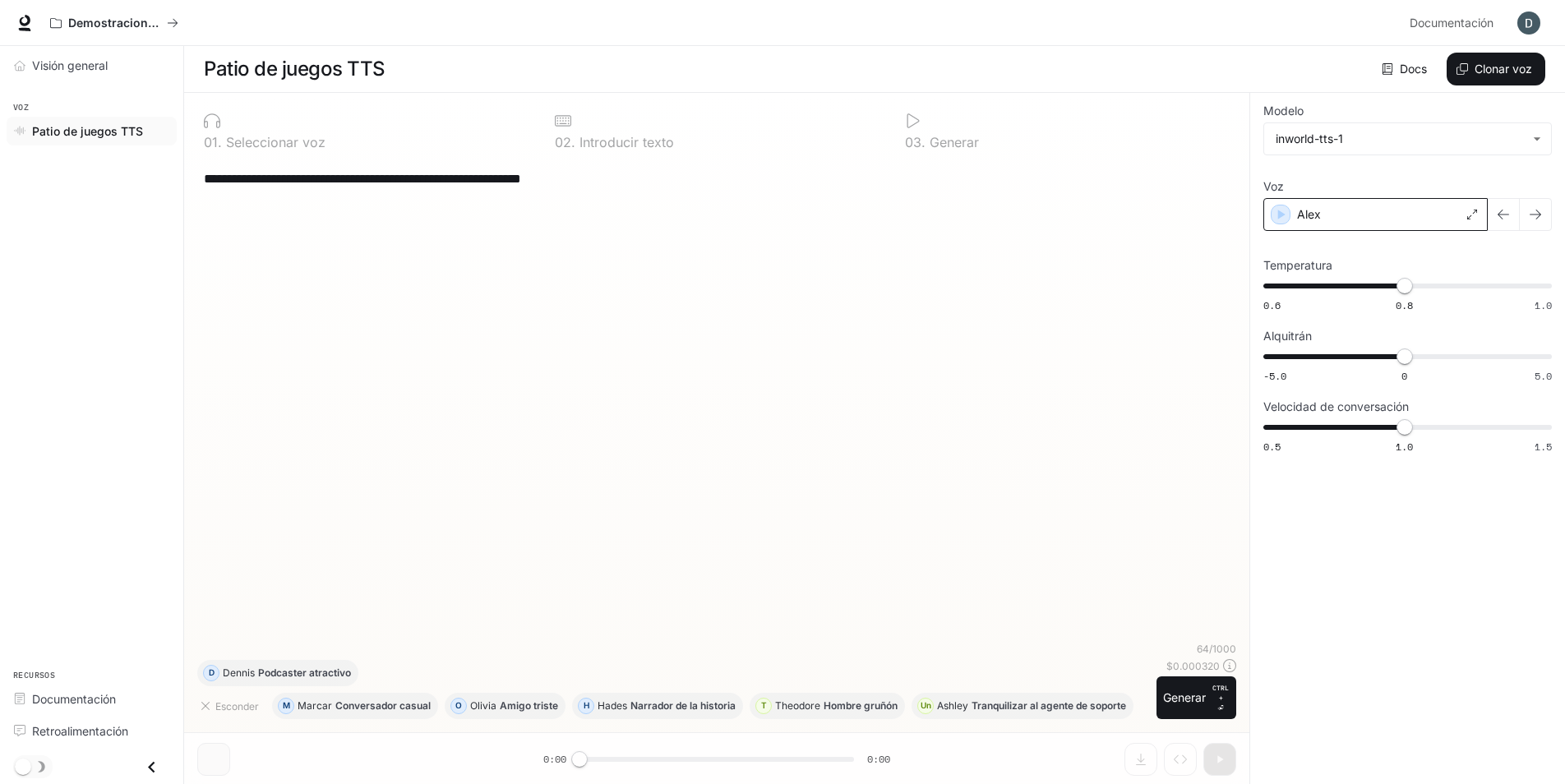 click on "Alex" at bounding box center [1375, 214] 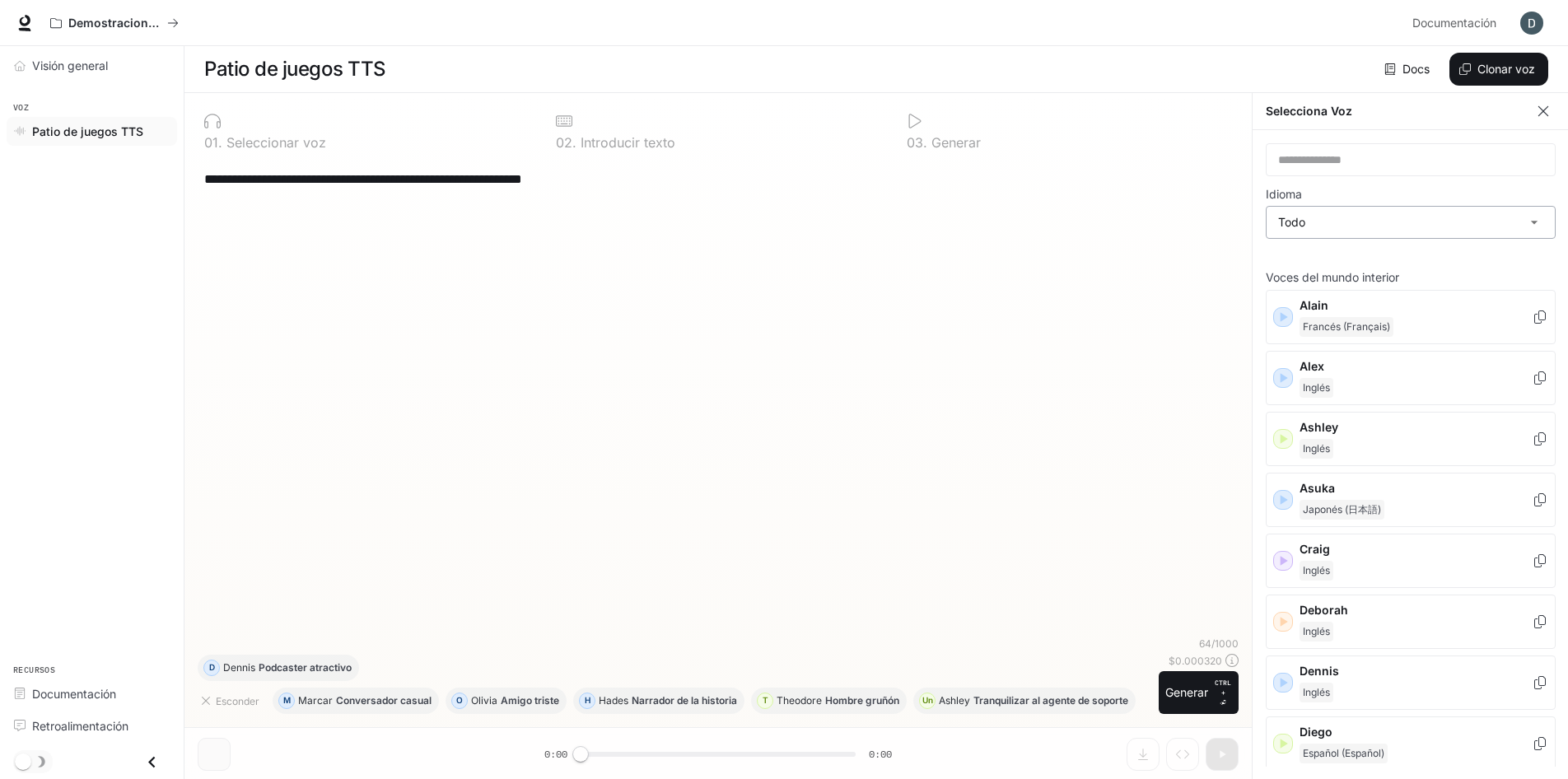 click on "**********" at bounding box center (784, 390) 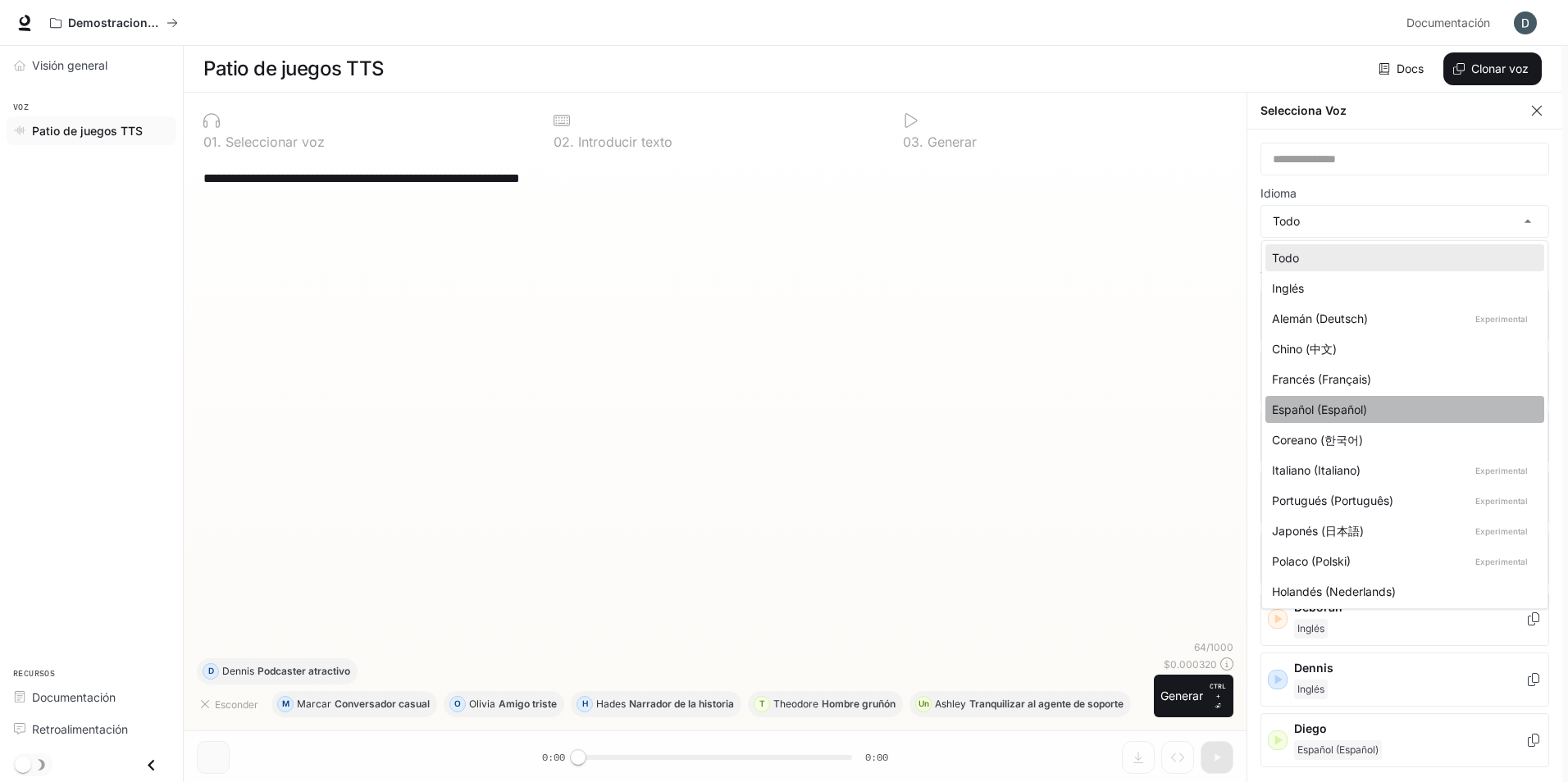click on "Español (Español)" at bounding box center (1402, 257) 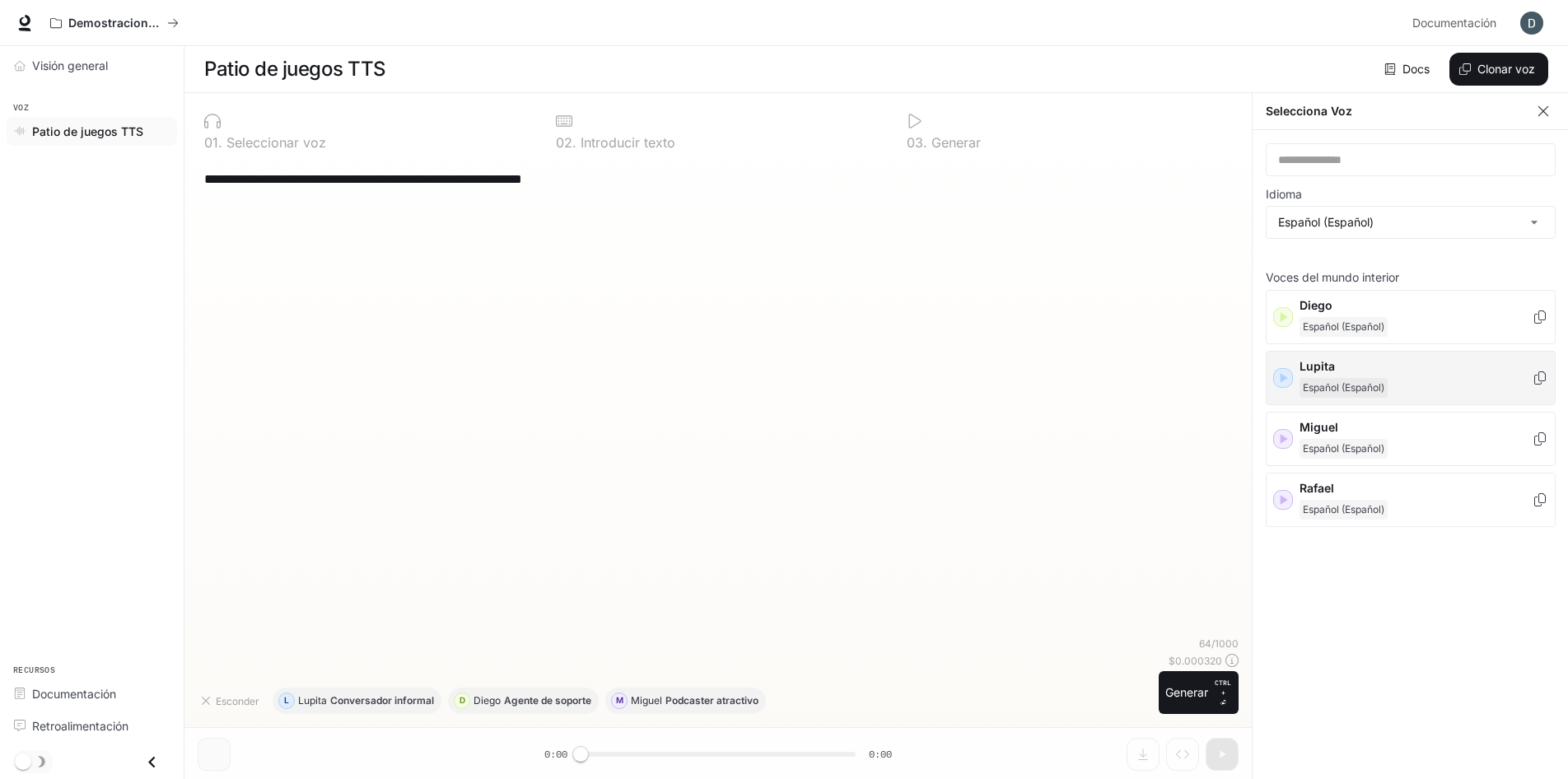 click on "[FIRST] Español (Español)" at bounding box center (1411, 378) 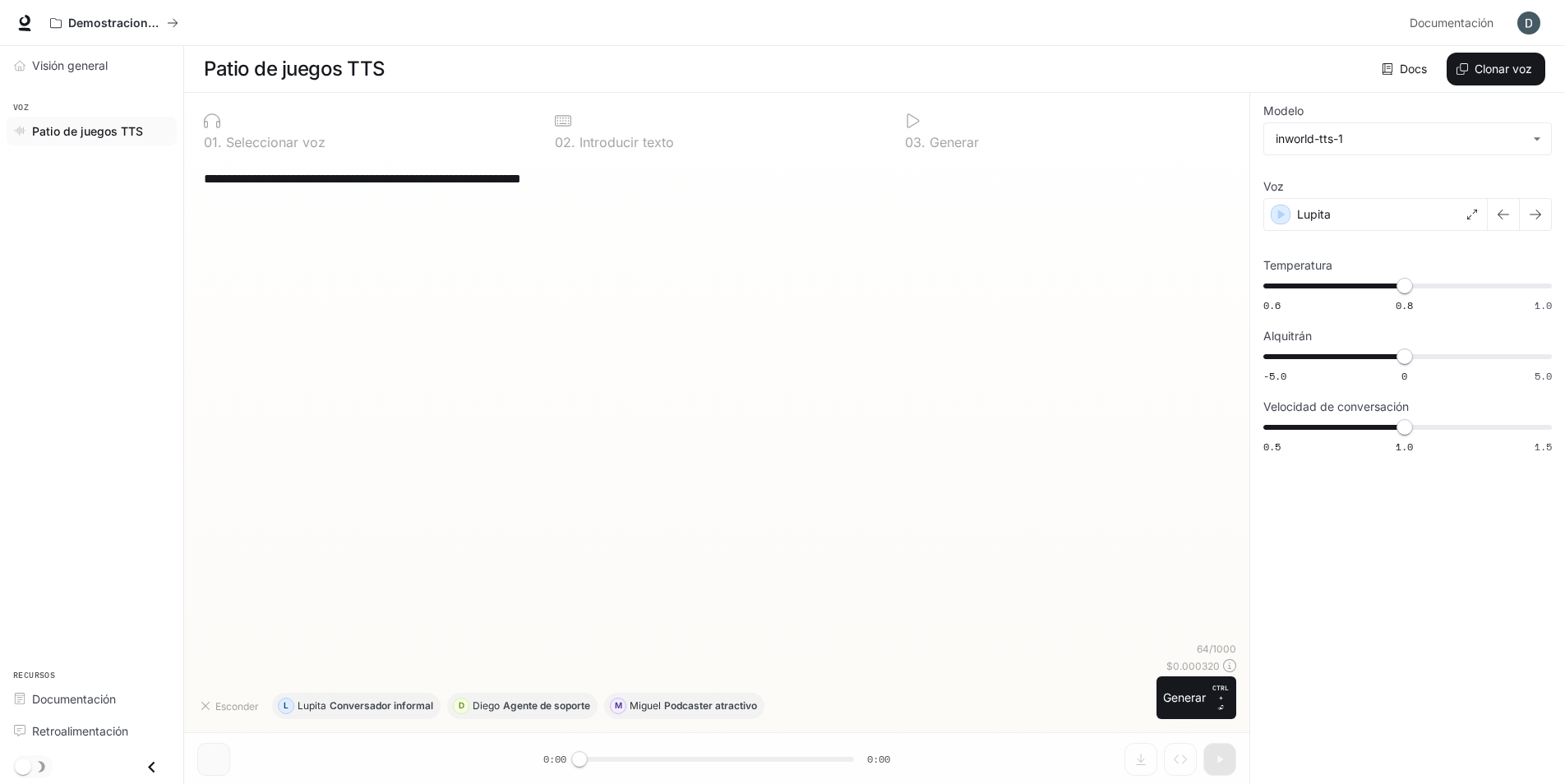 drag, startPoint x: 293, startPoint y: 750, endPoint x: 283, endPoint y: 750, distance: 10 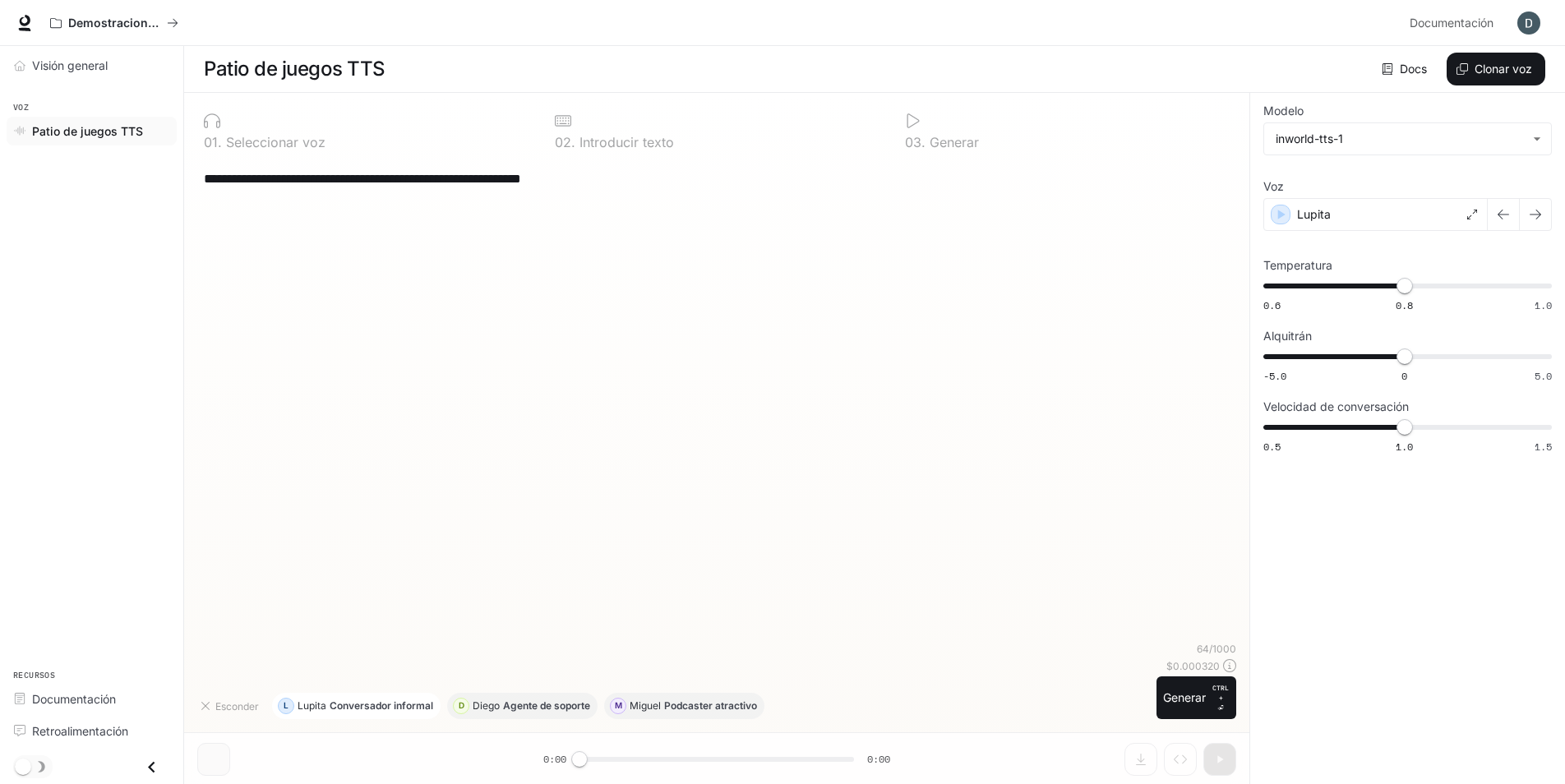 click on "Conversador informal" at bounding box center (381, 706) 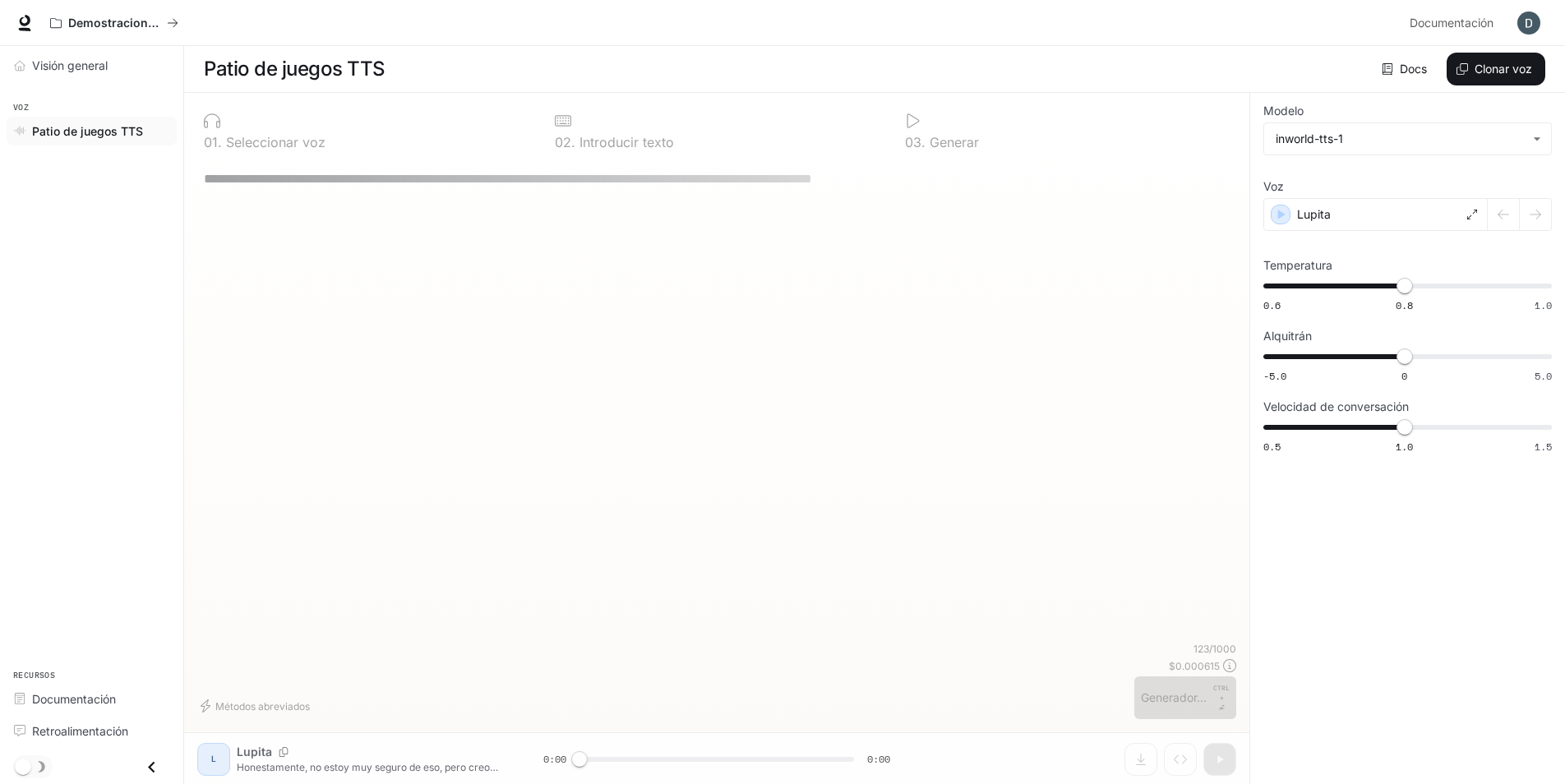 scroll, scrollTop: 1, scrollLeft: 0, axis: vertical 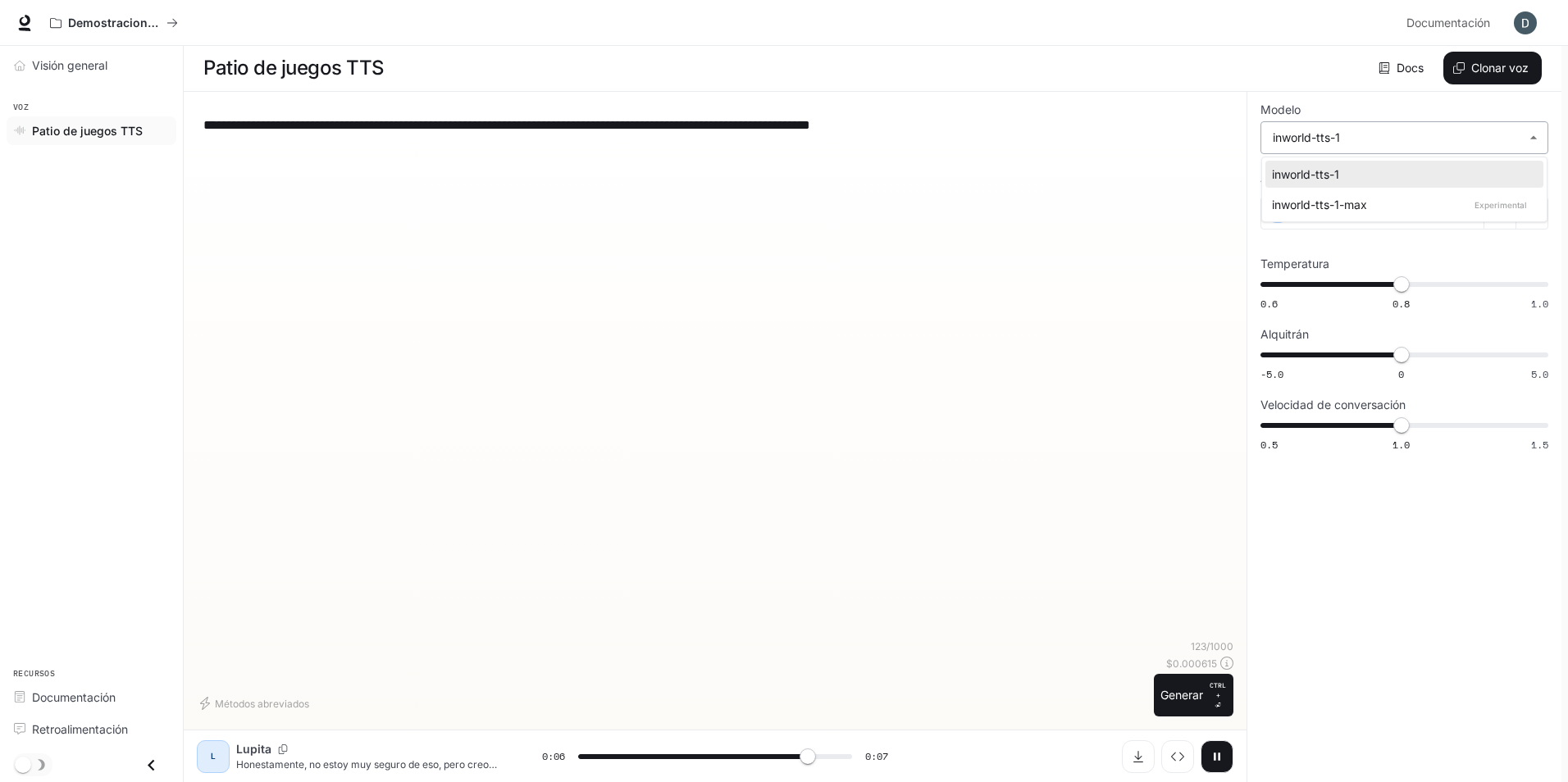 click on "L [FIRST] Honestamente, no estoy muy seguro de eso, pero creo recordar haber escuchado algo al respecto en la radio la semana pasada." at bounding box center (784, 390) 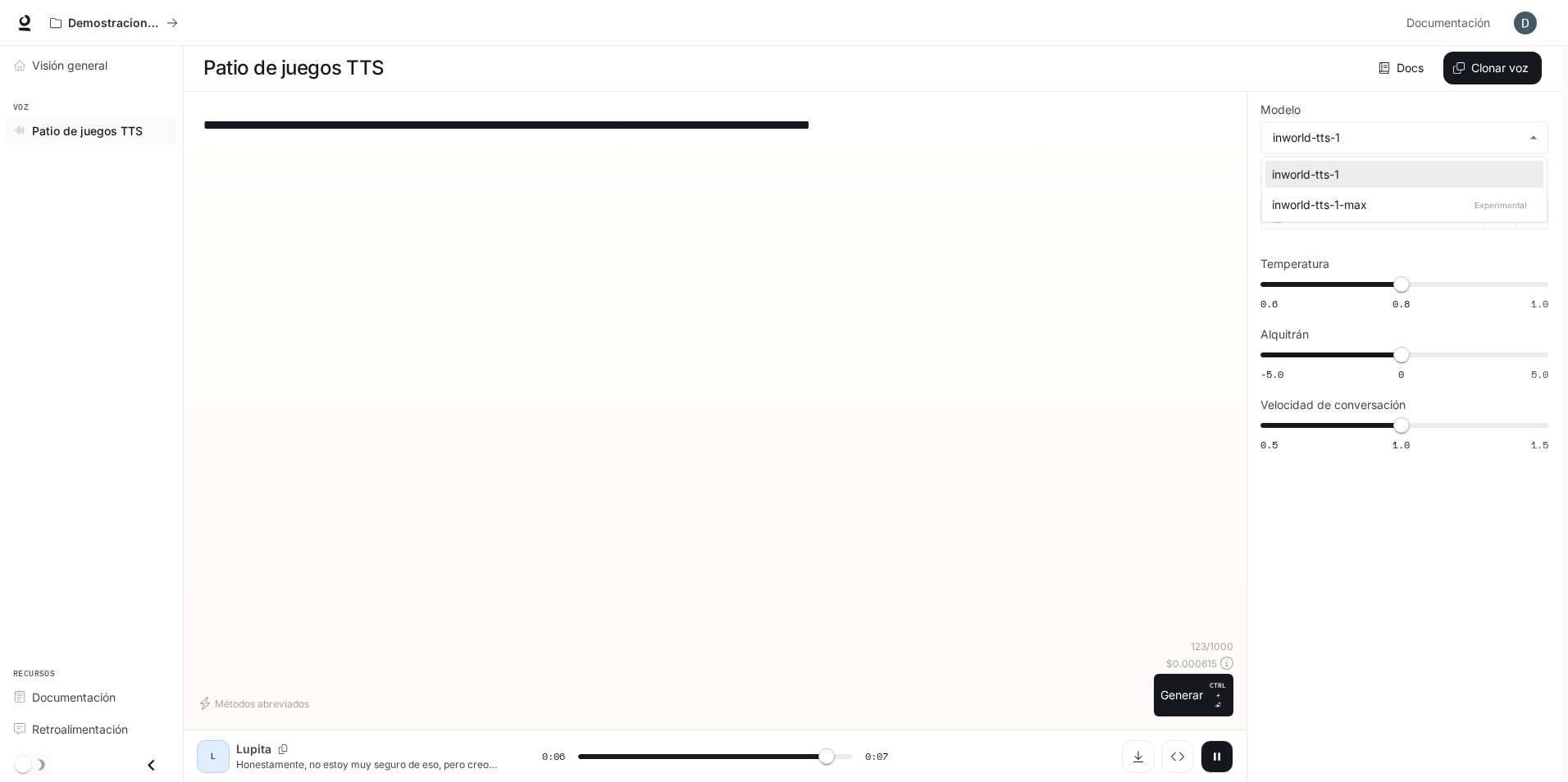 click on "inworld-tts-1-max" at bounding box center (1320, 204) 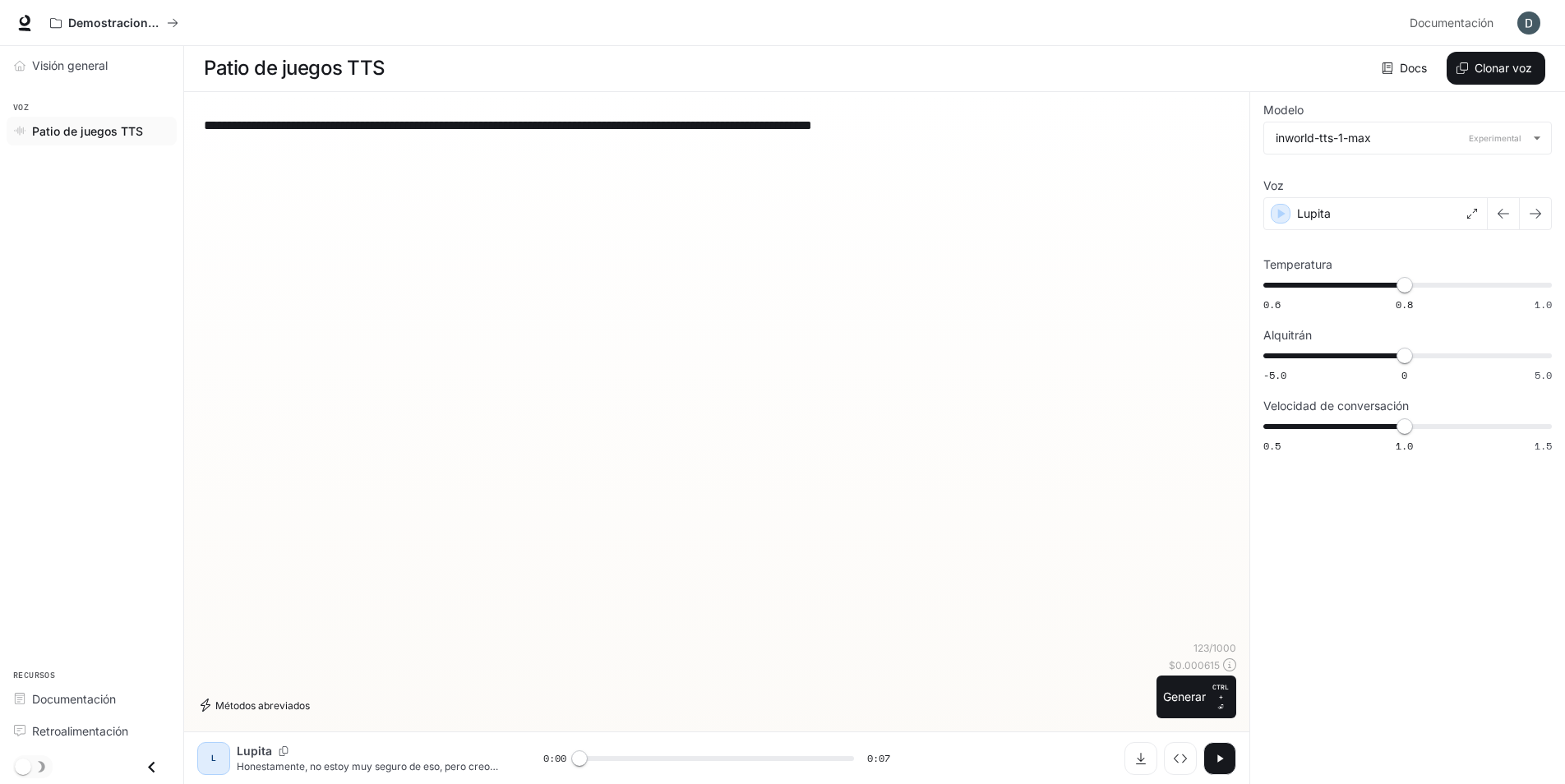 click on "Métodos abreviados" at bounding box center [262, 705] 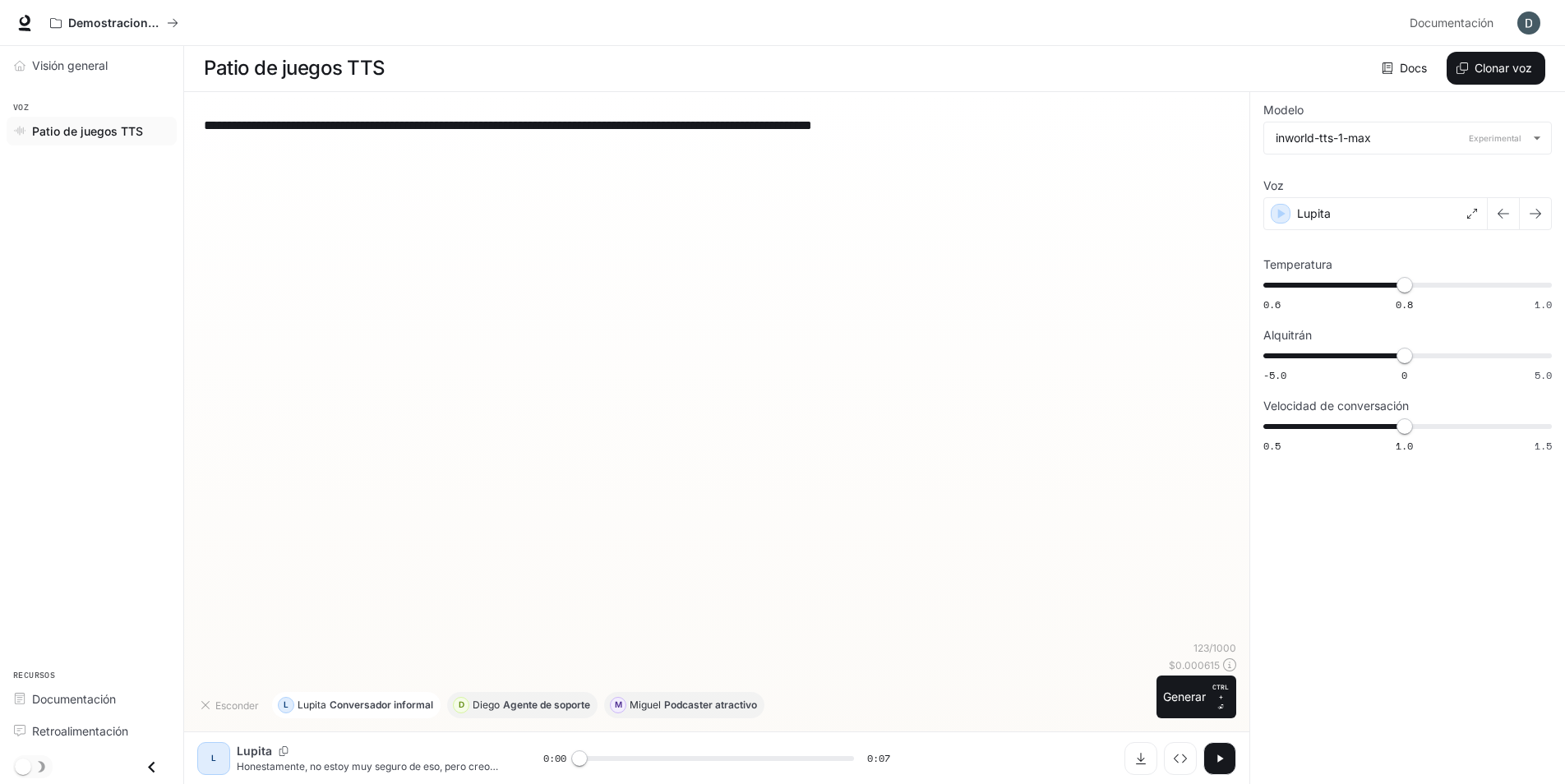 click on "[FIRST] Conversador informal" at bounding box center [365, 705] 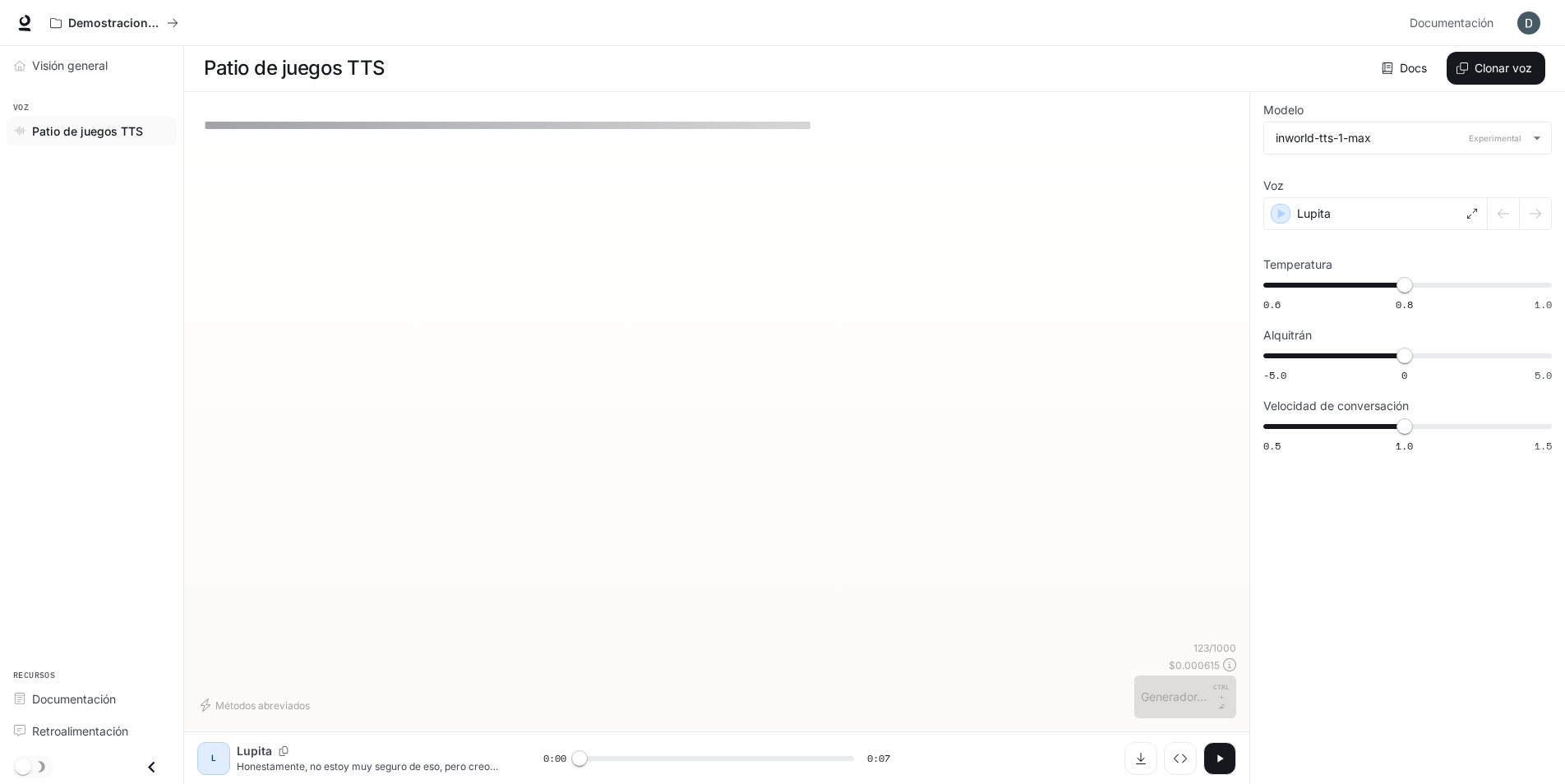 click on "**********" at bounding box center (717, 125) 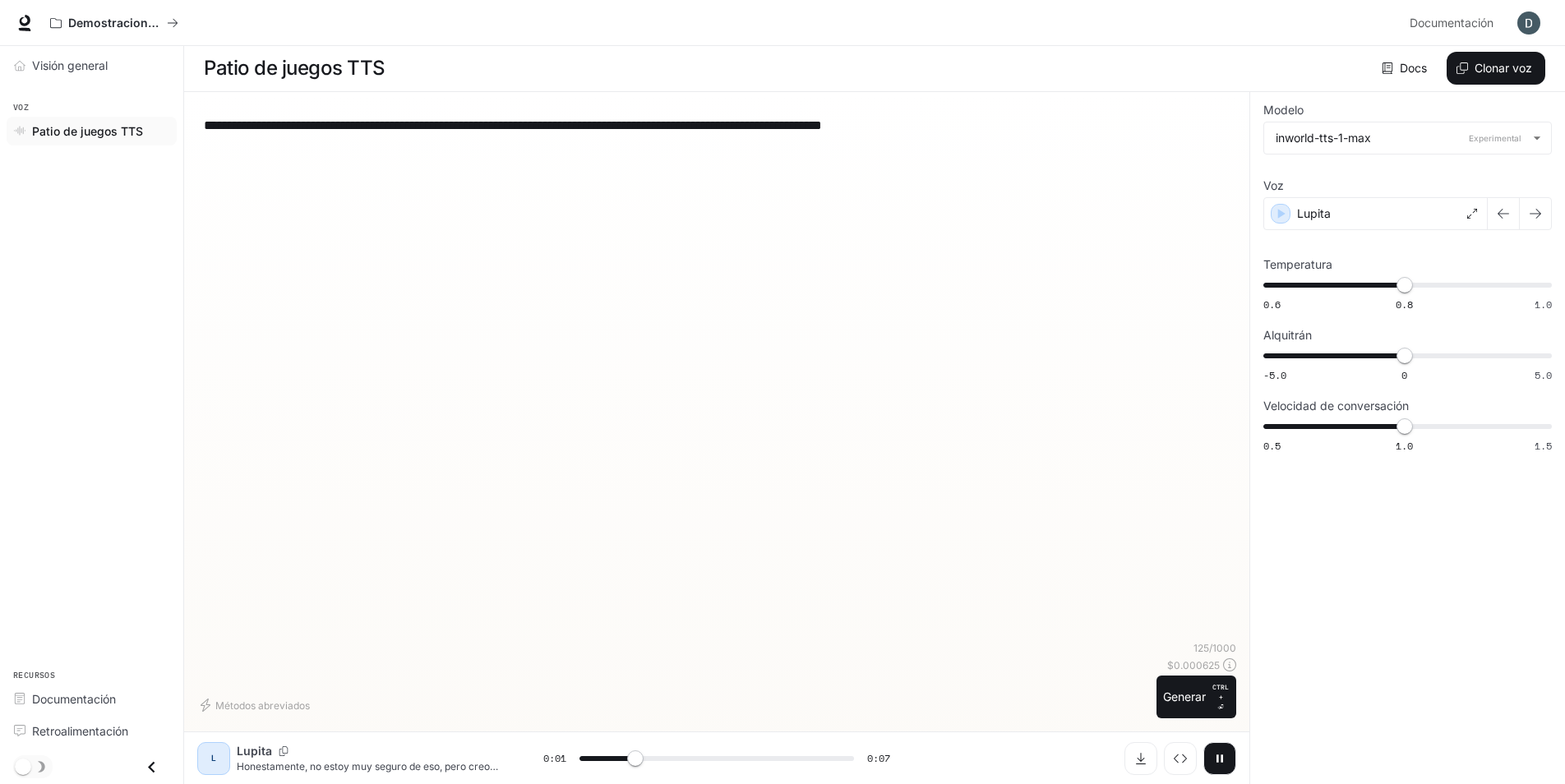 type on "**********" 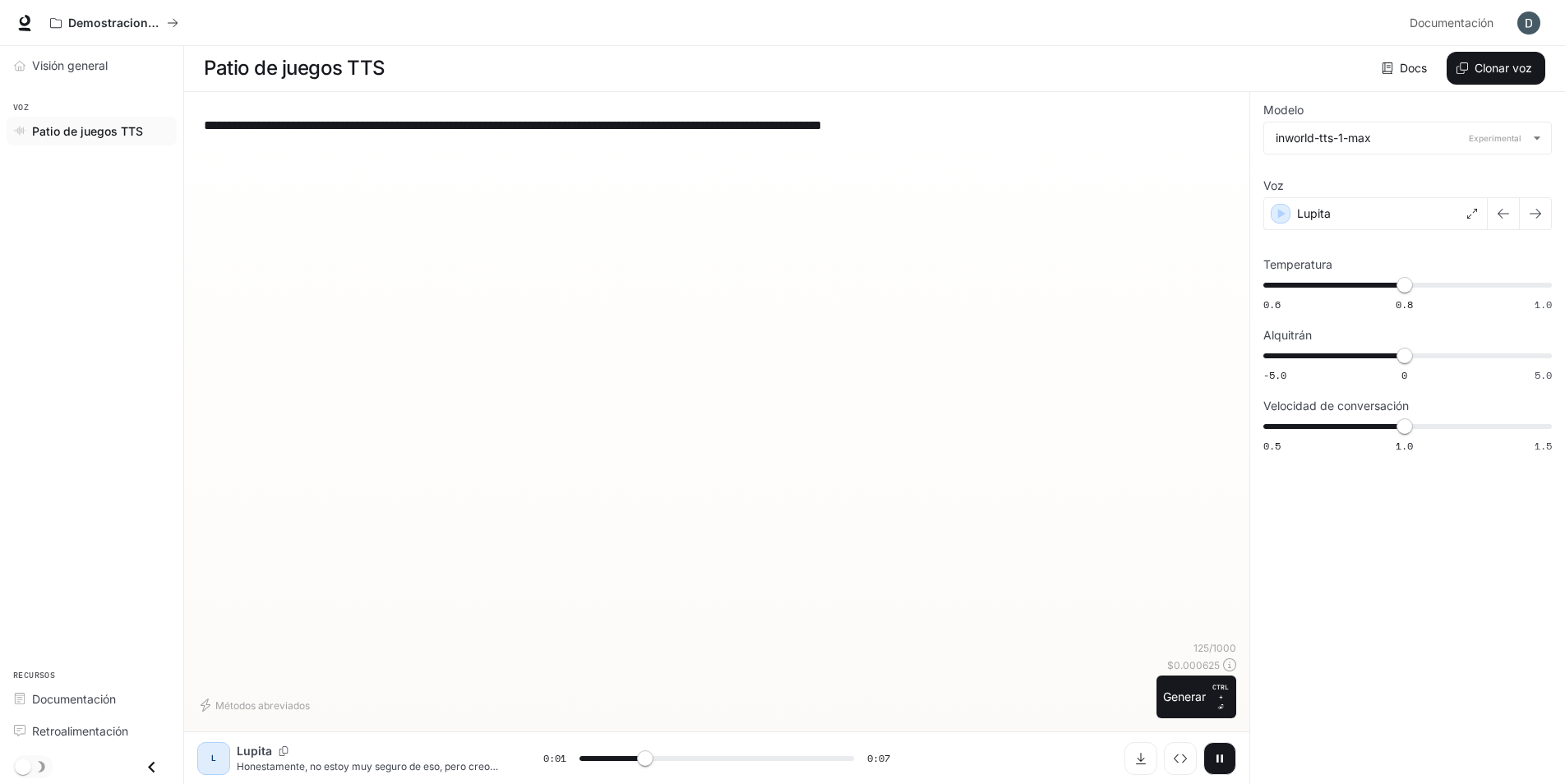 click on "**********" at bounding box center (717, 125) 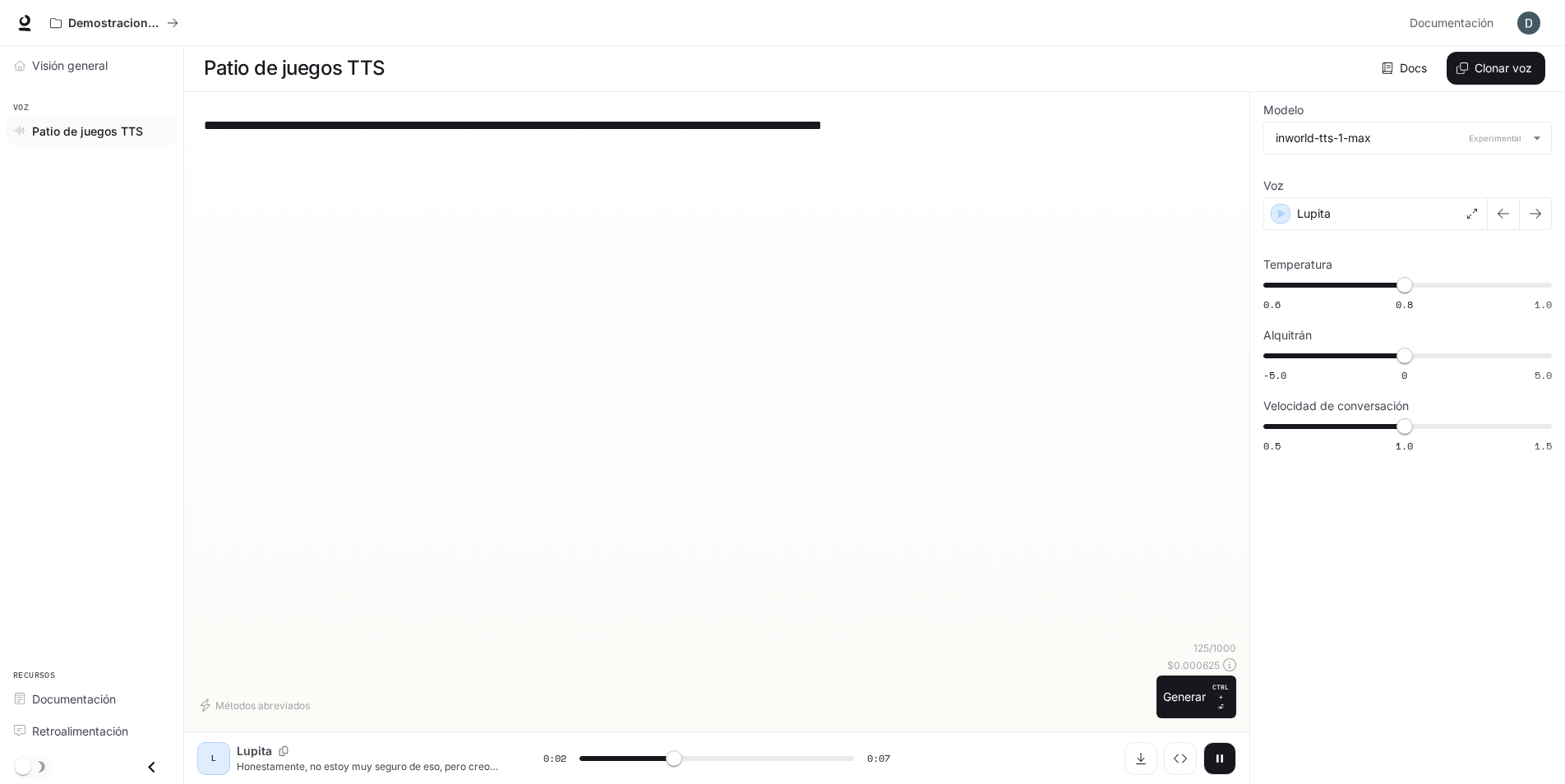 click on "L [FIRST] Honestamente, no estoy muy seguro de eso, pero creo recordar haber escuchado algo al respecto en la radio la semana pasada. 0:02 0:07" at bounding box center (717, 438) 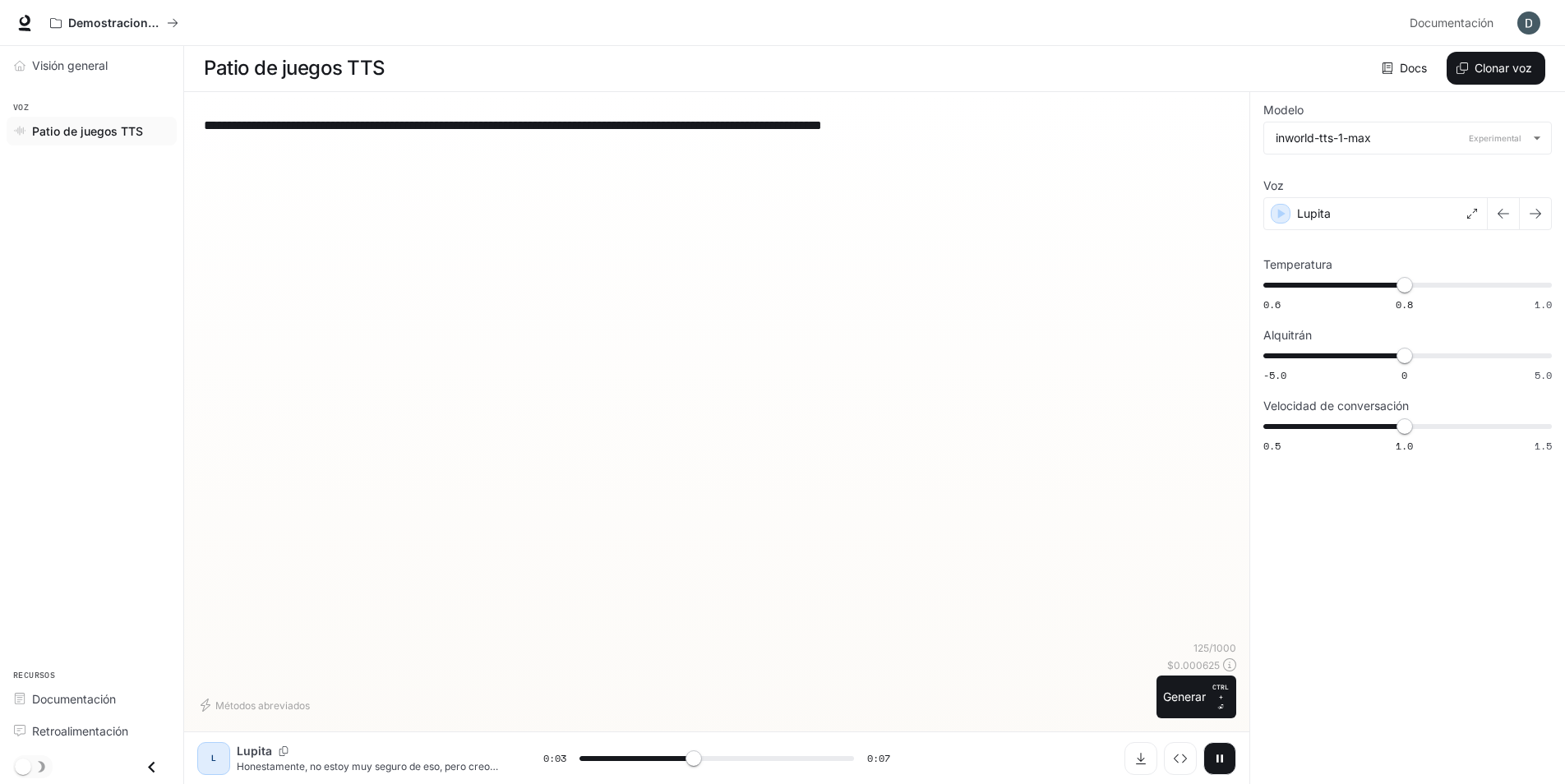 click on "**********" at bounding box center (717, 125) 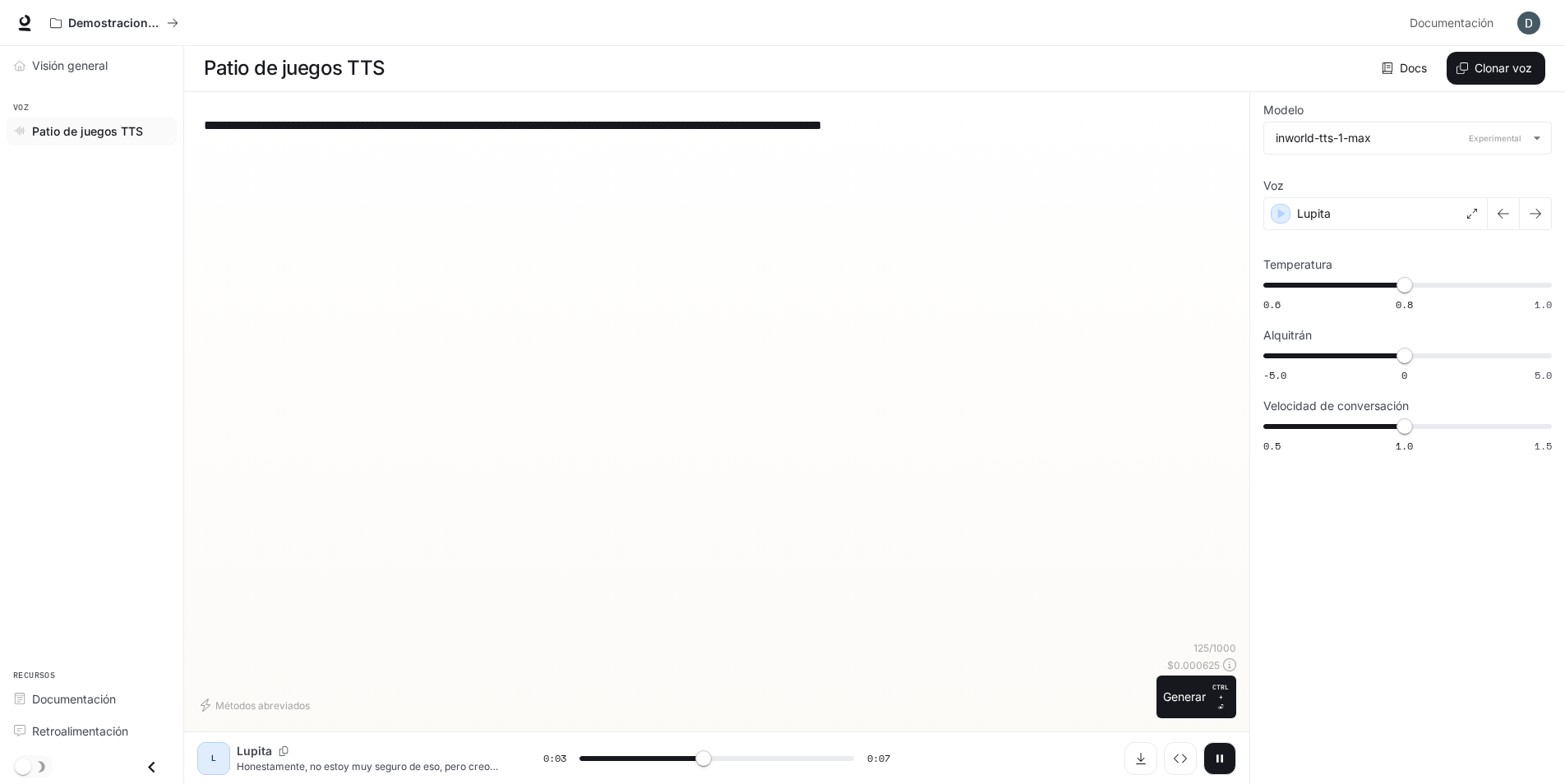 click on "**********" at bounding box center (717, 125) 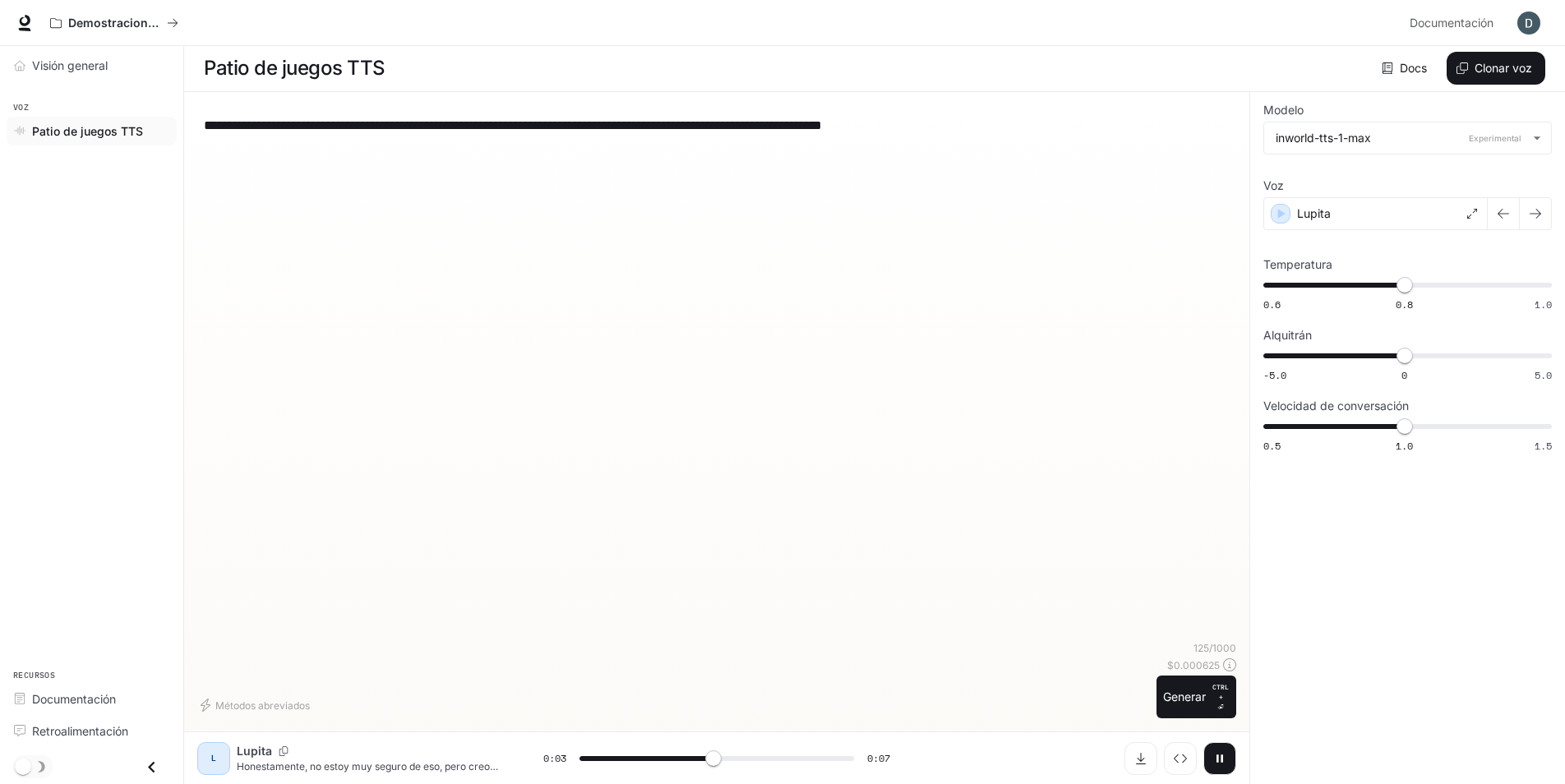 click on "**********" at bounding box center (717, 125) 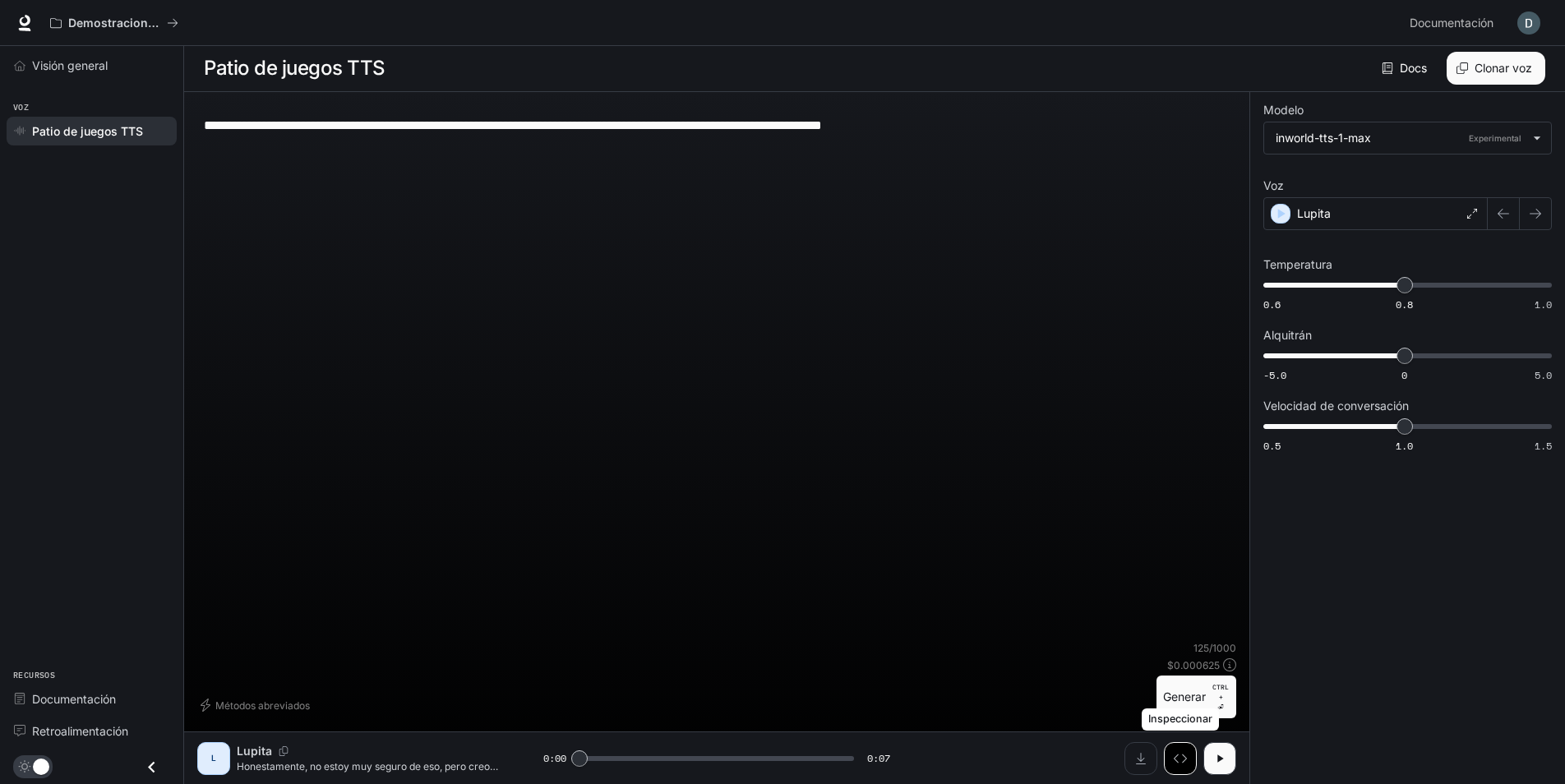 click at bounding box center [1180, 759] 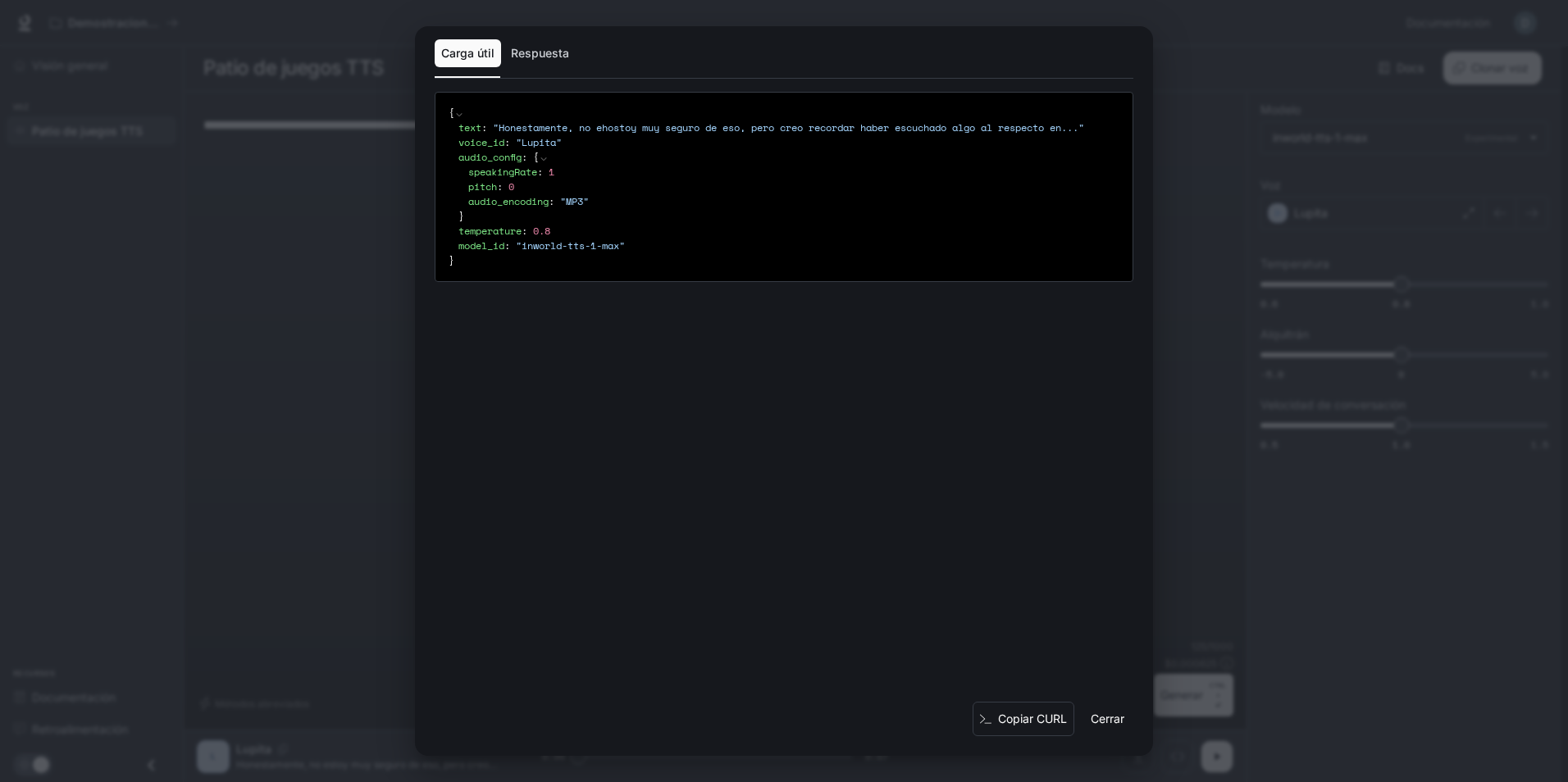 click on "Respuesta" at bounding box center (540, 53) 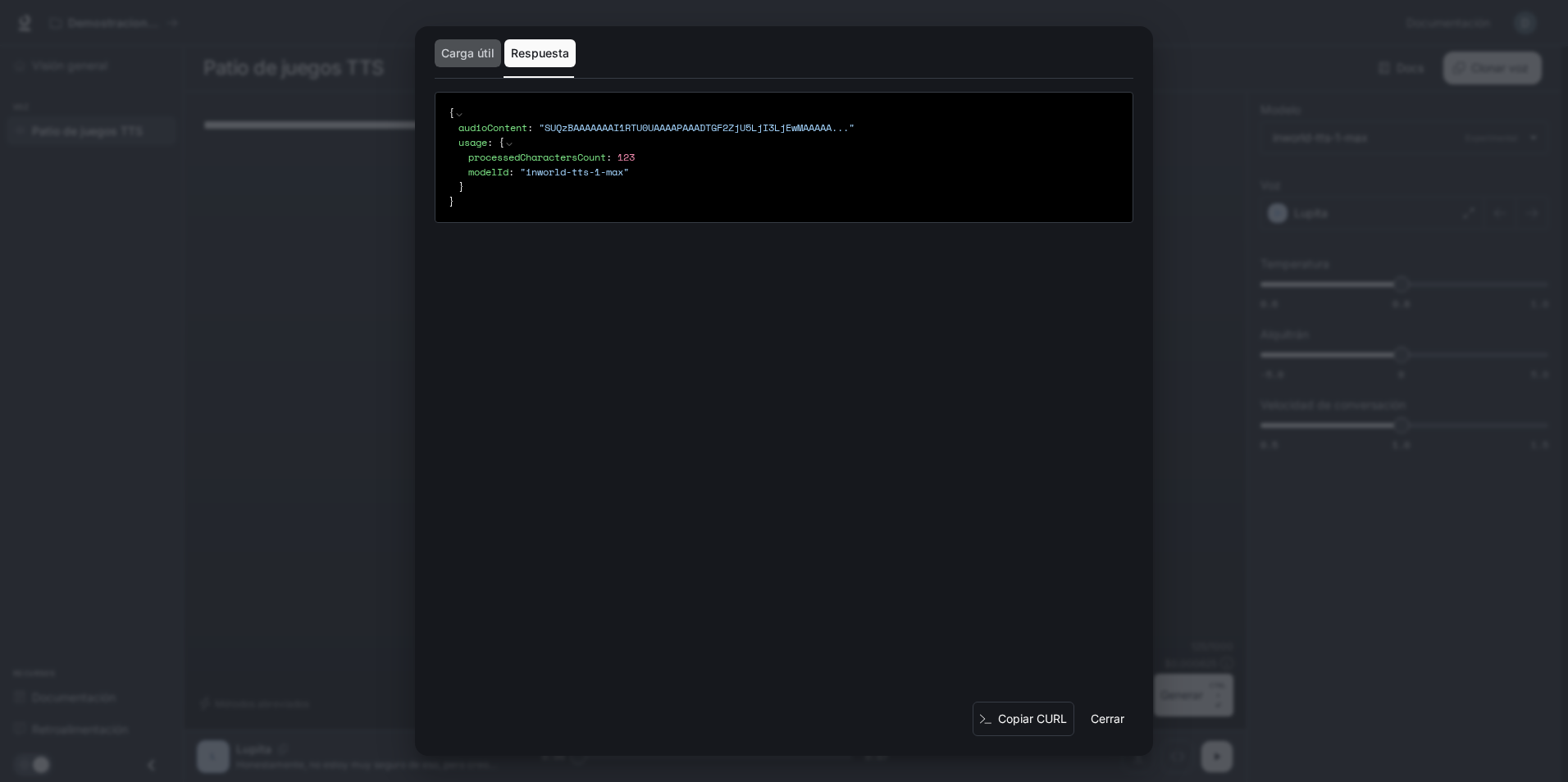 click on "Carga útil" at bounding box center [467, 53] 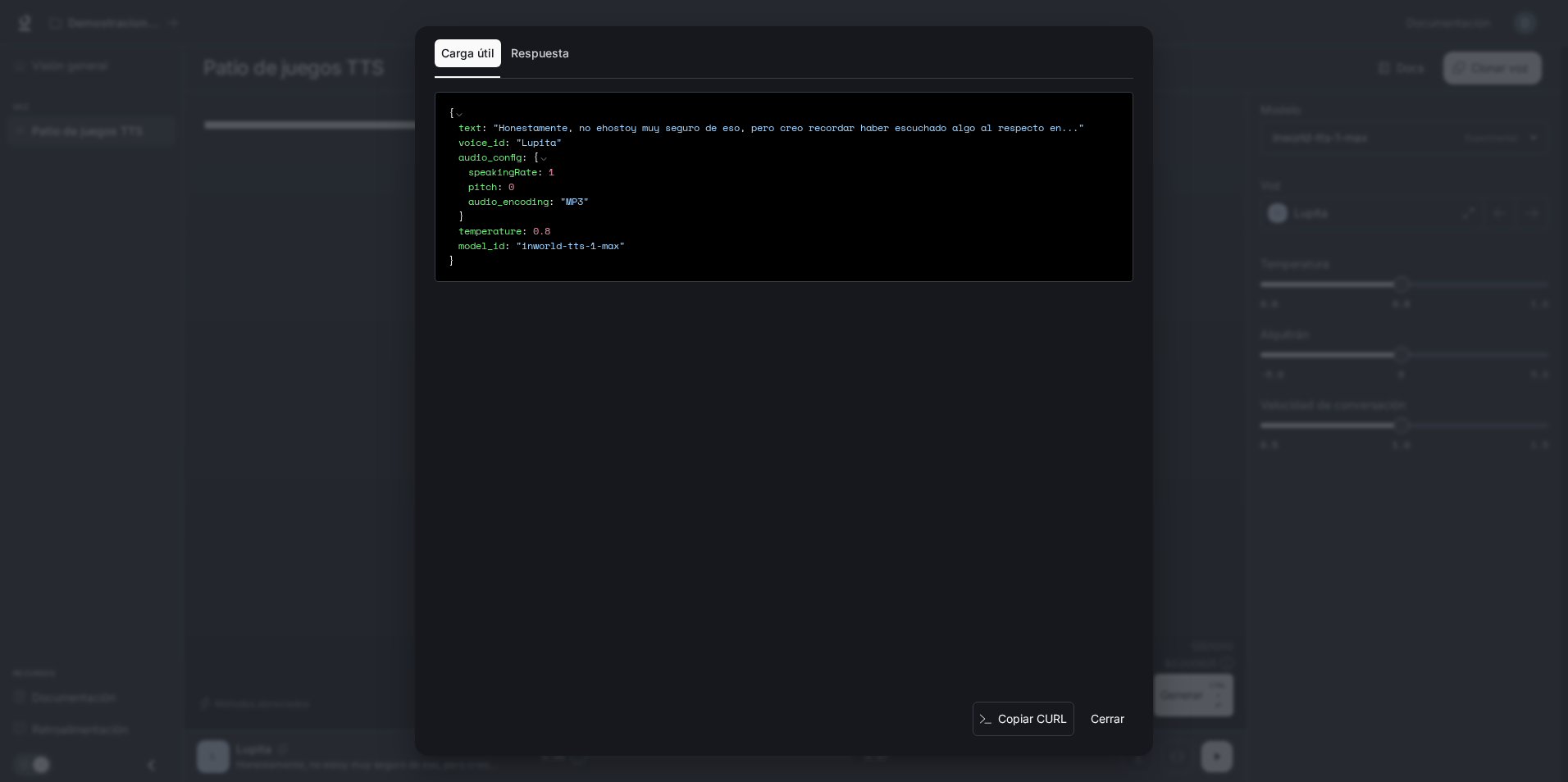 click on "Cerrar" at bounding box center [1107, 719] 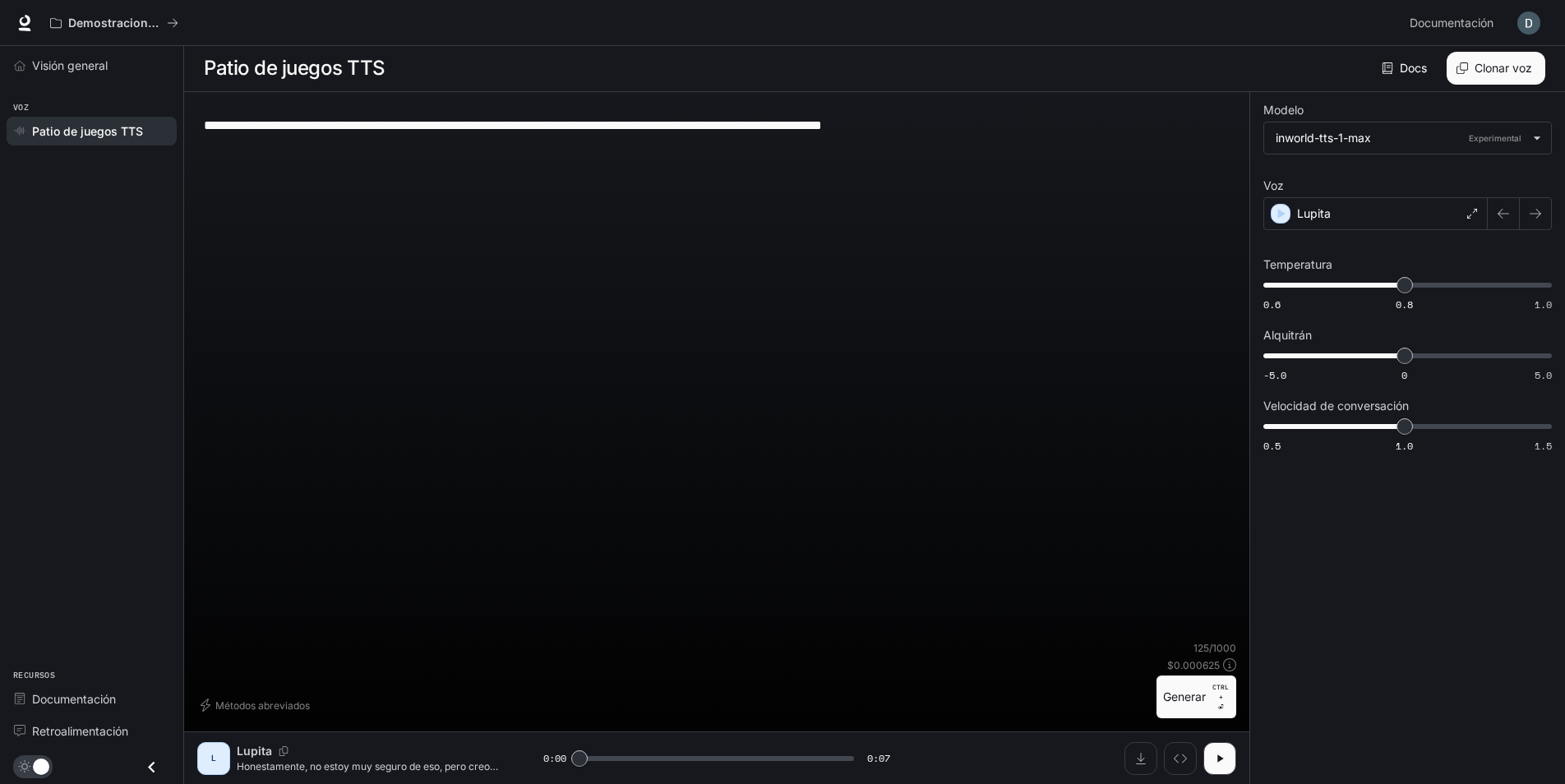 click on "Docs" at bounding box center (1406, 68) 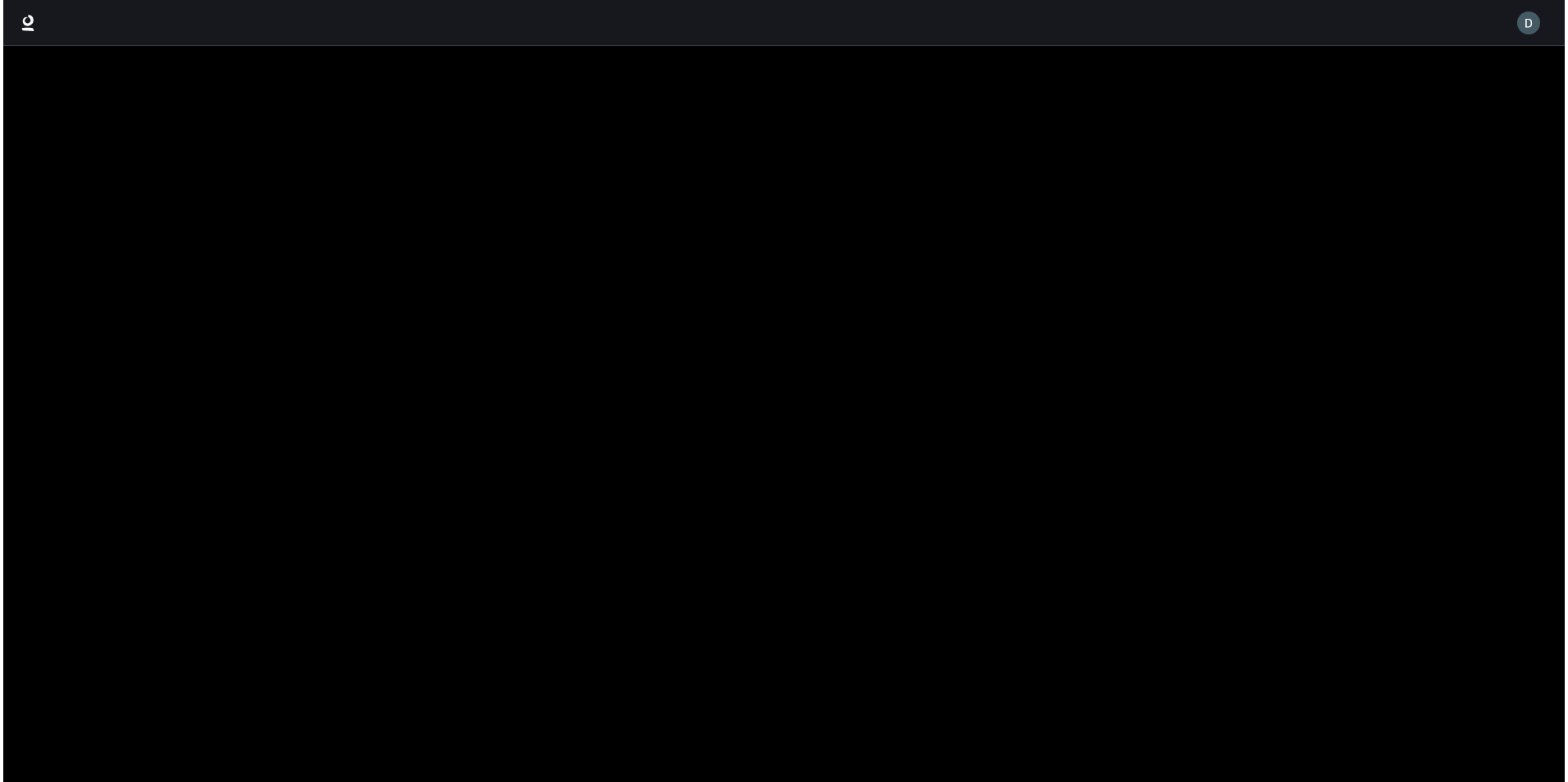 scroll, scrollTop: 0, scrollLeft: 0, axis: both 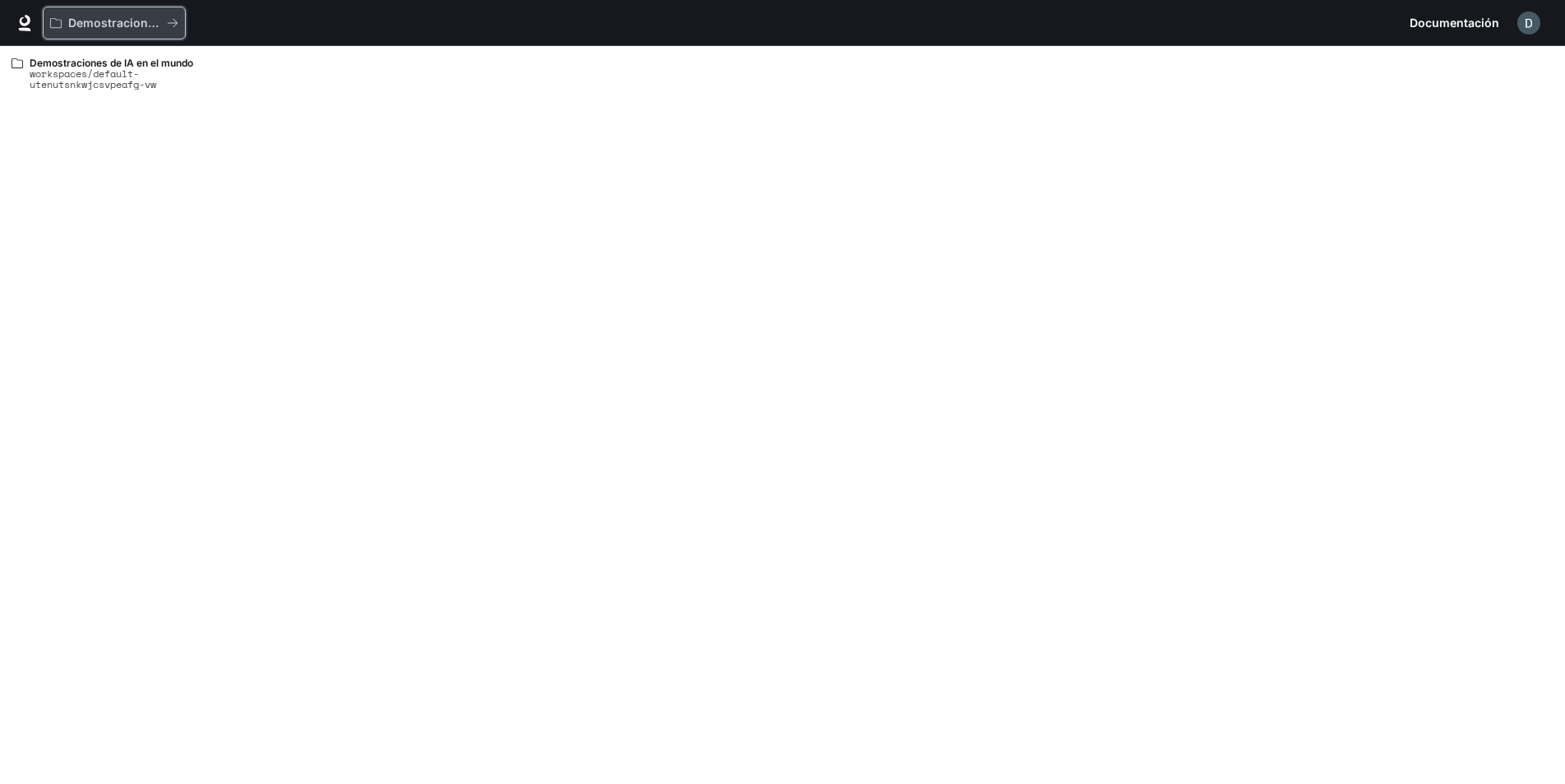 click on "Demostraciones de IA en el mundo" at bounding box center (114, 23) 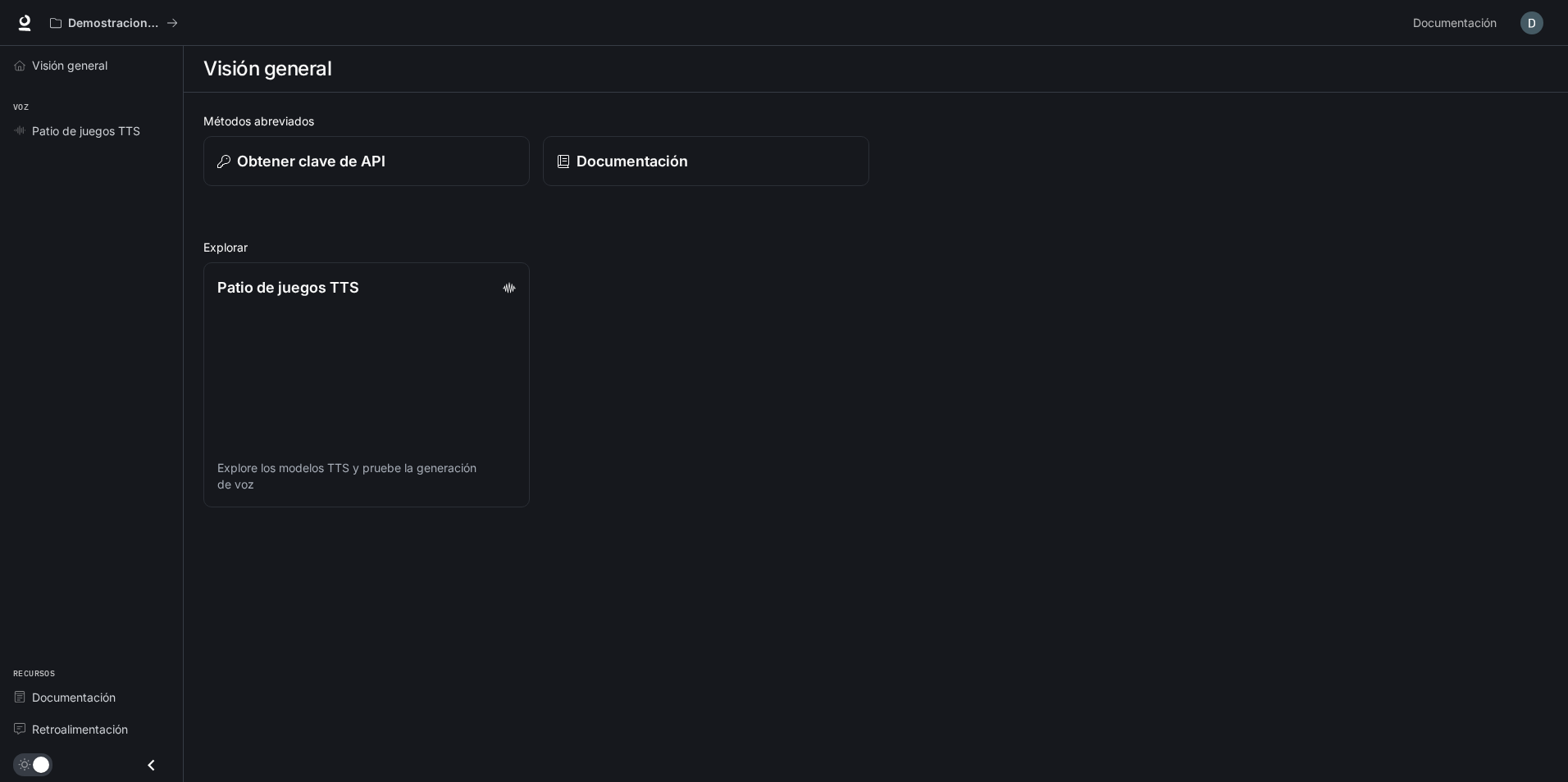 click at bounding box center [1532, 23] 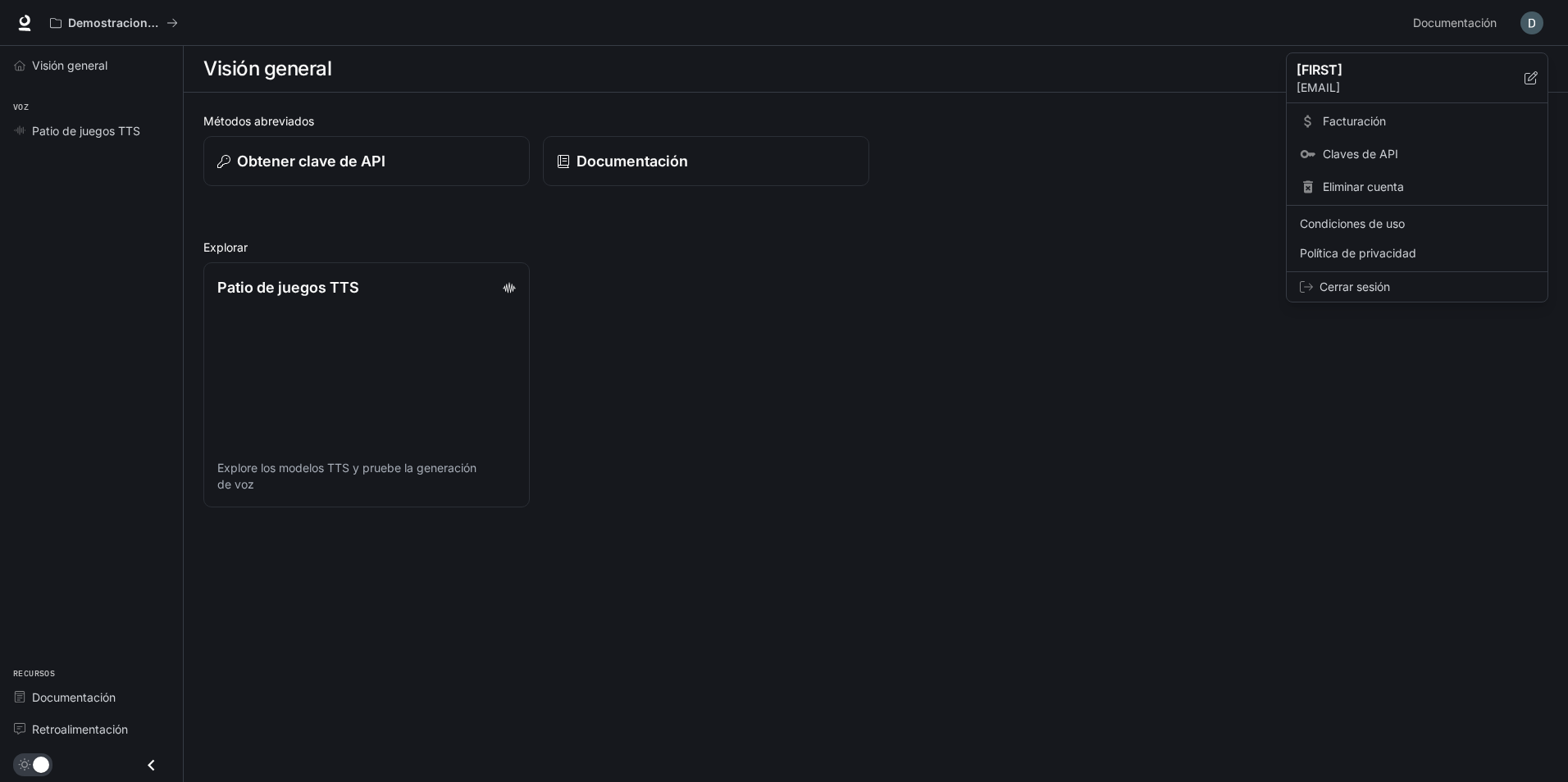 click at bounding box center [784, 391] 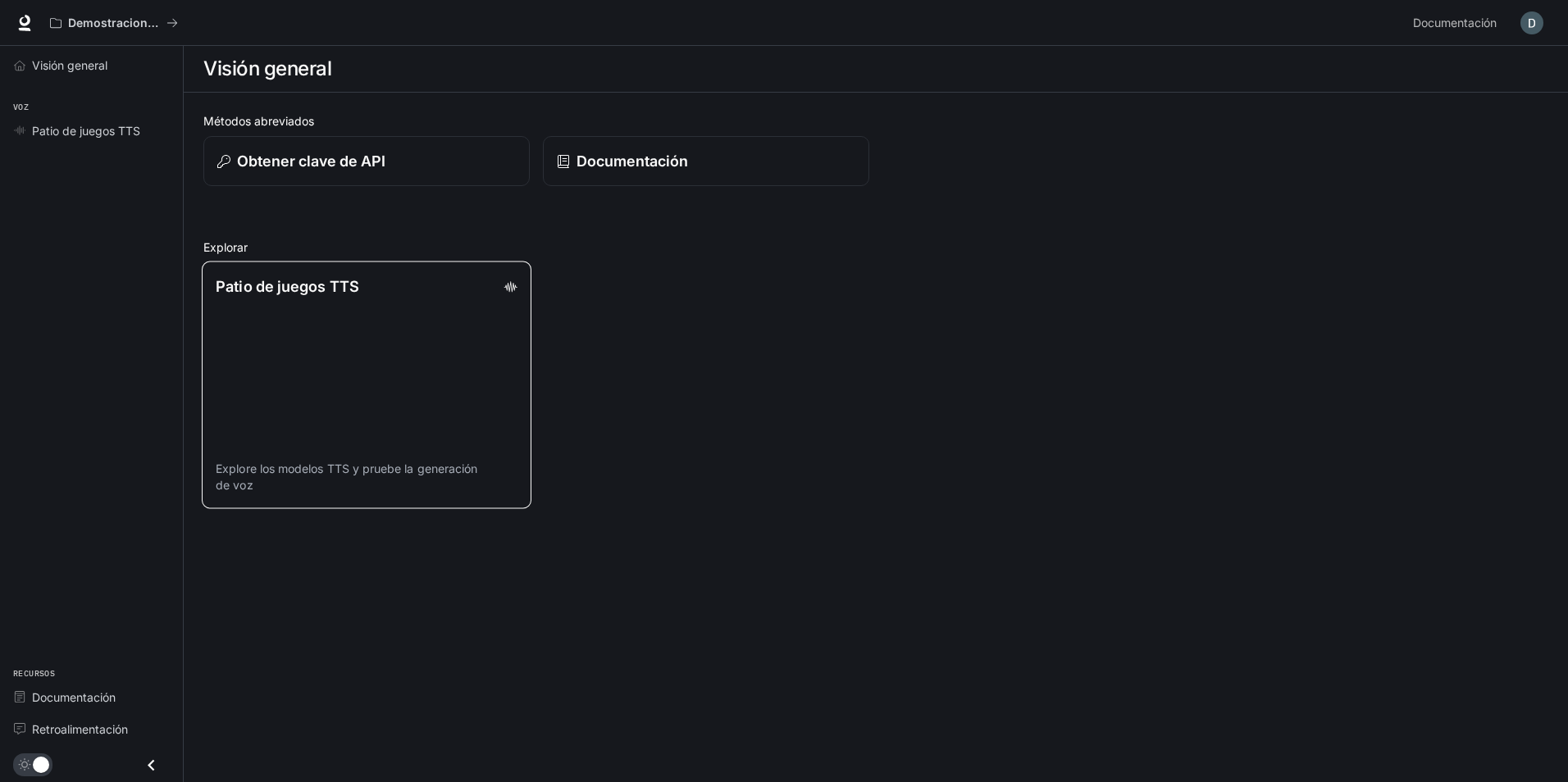 click on "Patio de juegos TTS Explore los modelos TTS y pruebe la generación de voz" at bounding box center [367, 384] 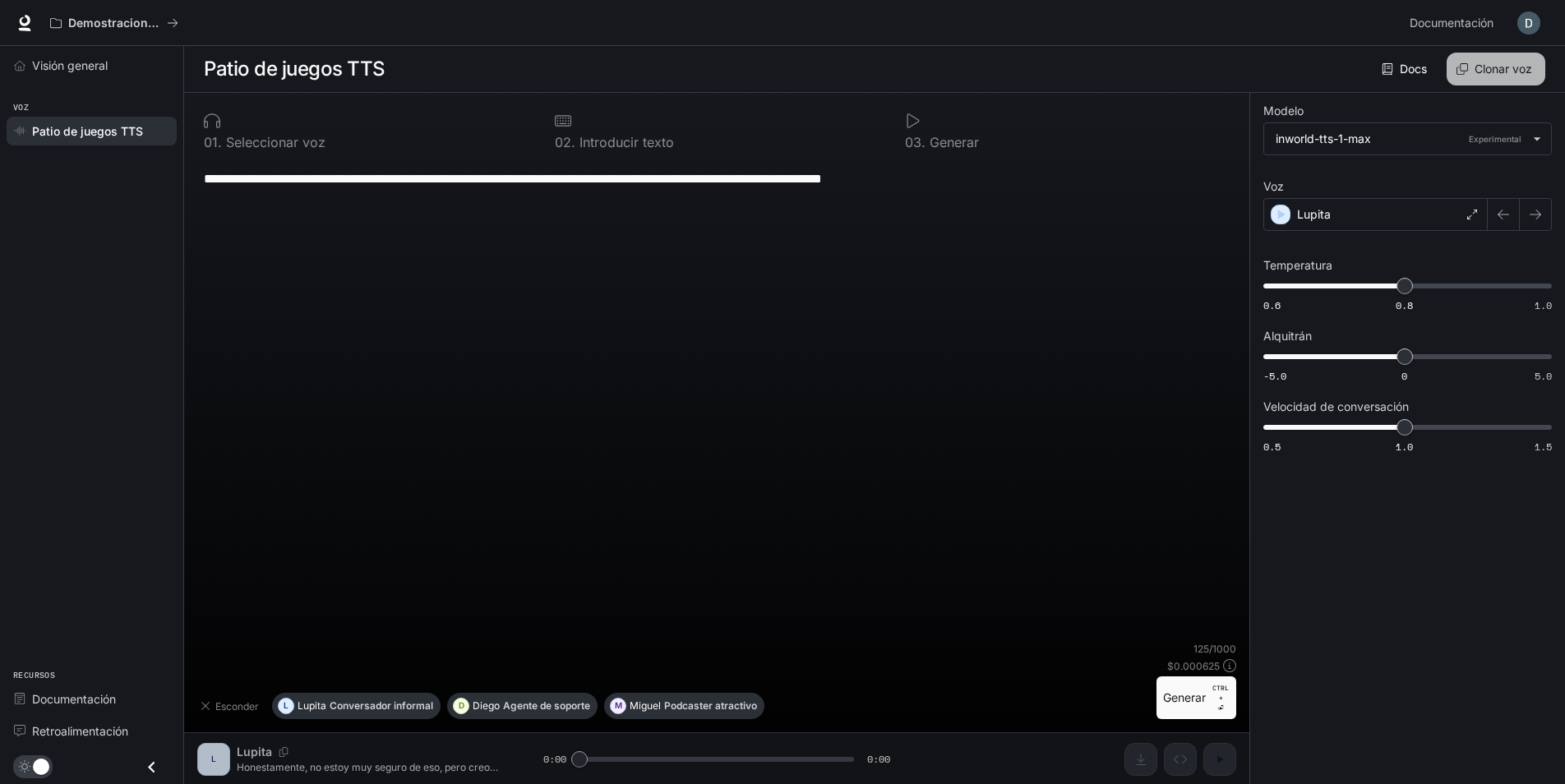 click on "Clonar voz" at bounding box center (1503, 69) 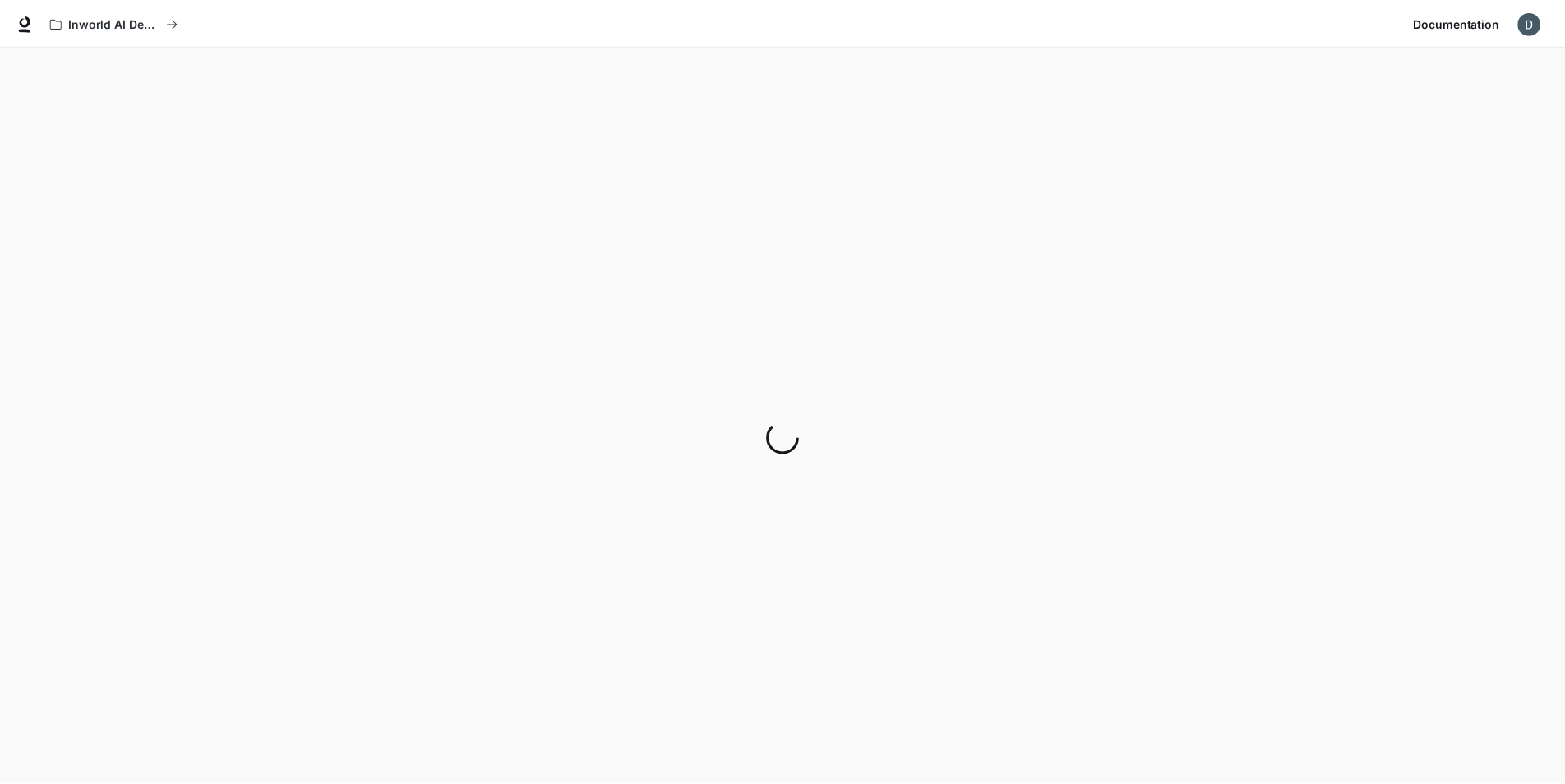 scroll, scrollTop: 0, scrollLeft: 0, axis: both 